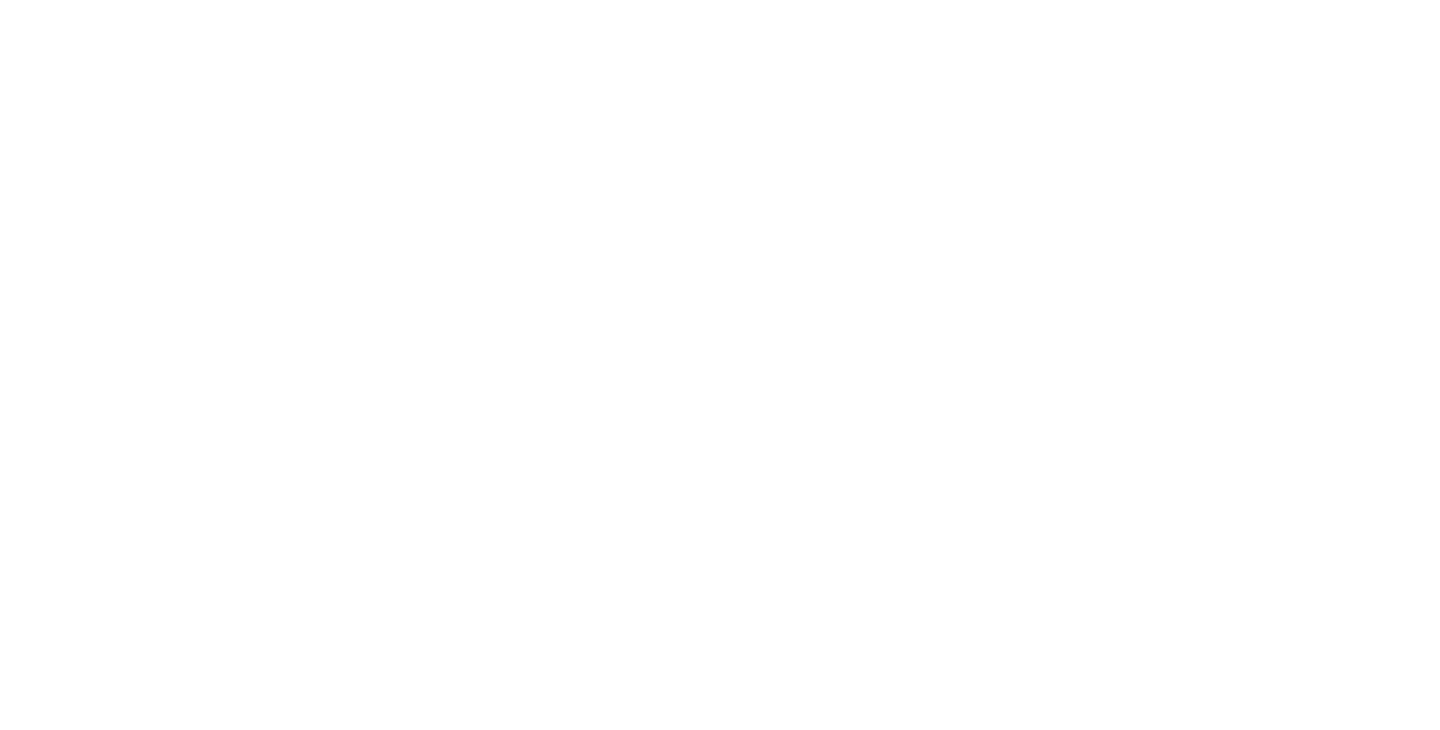 scroll, scrollTop: 0, scrollLeft: 0, axis: both 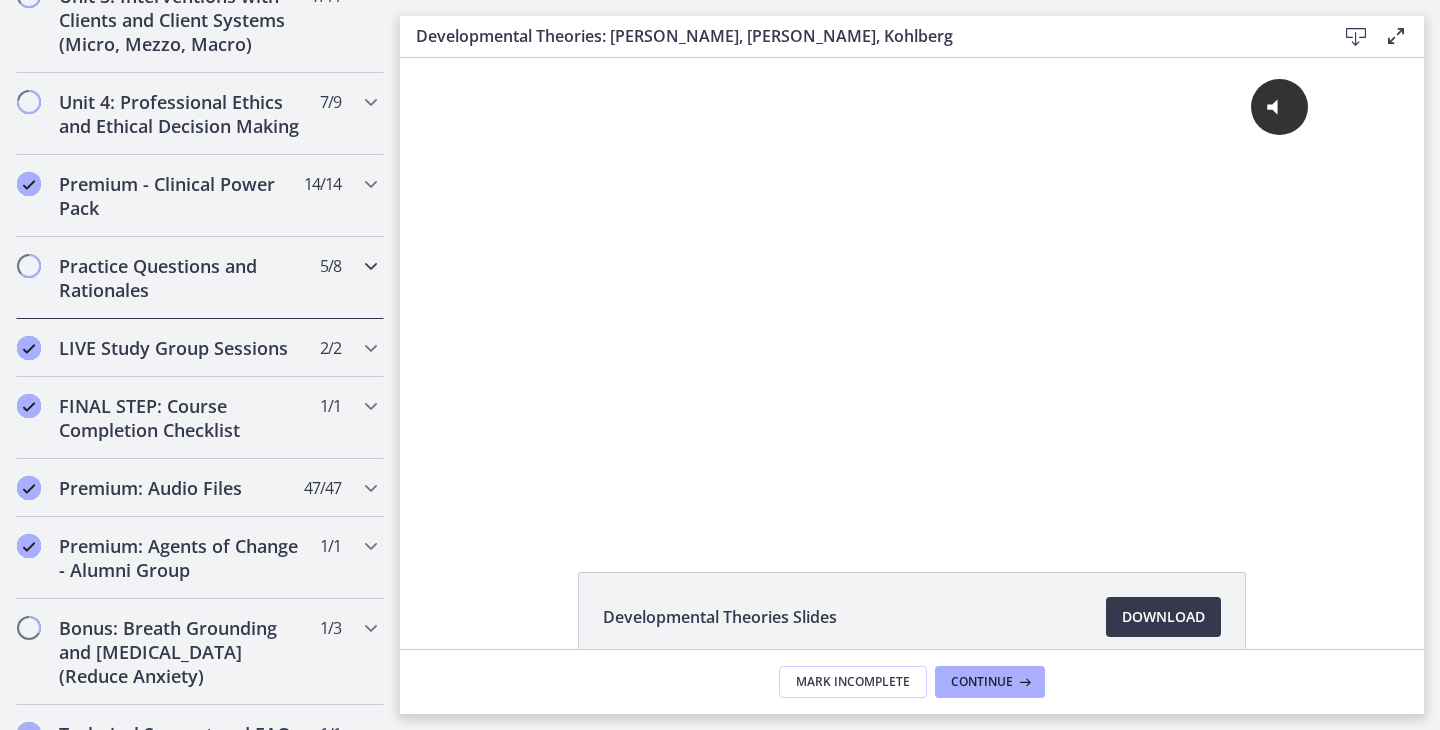 click on "Practice Questions and Rationales" at bounding box center [181, 278] 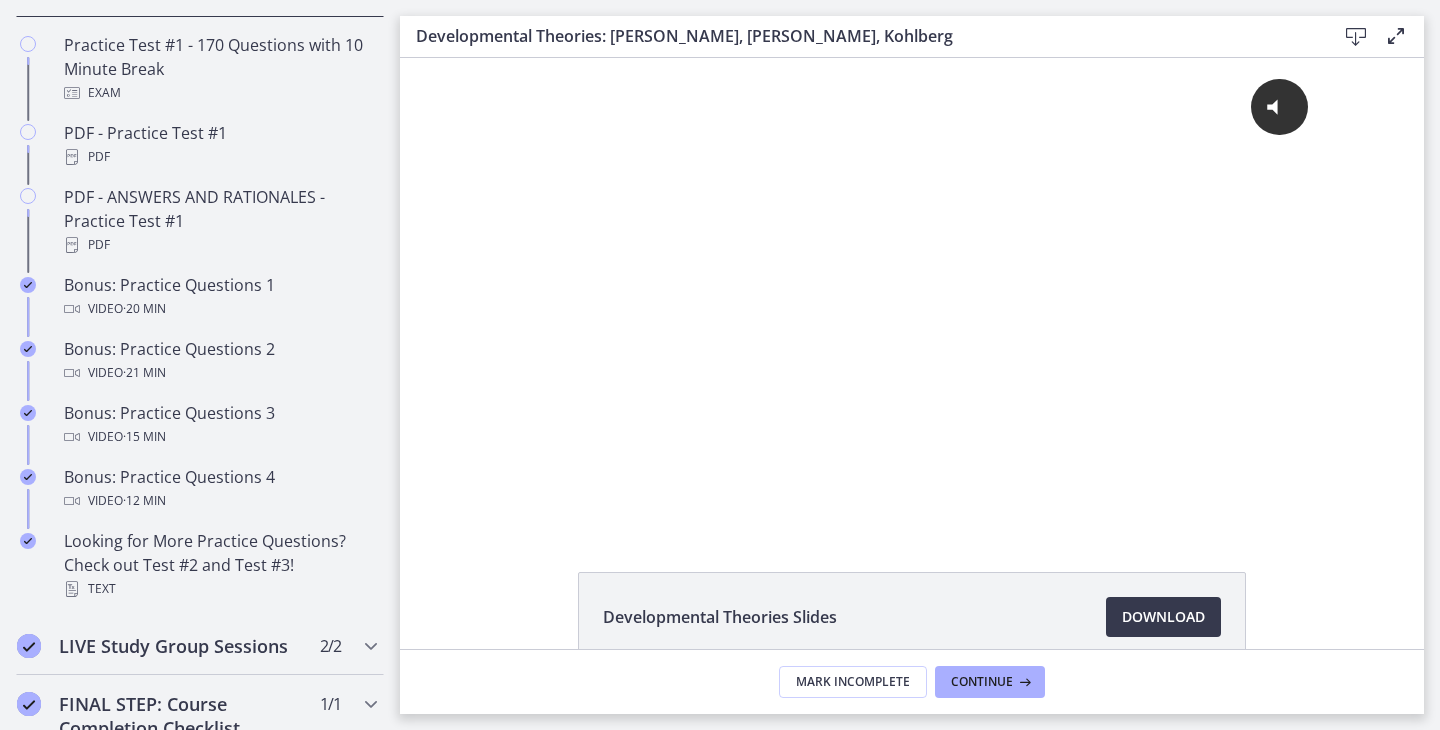 scroll, scrollTop: 1076, scrollLeft: 0, axis: vertical 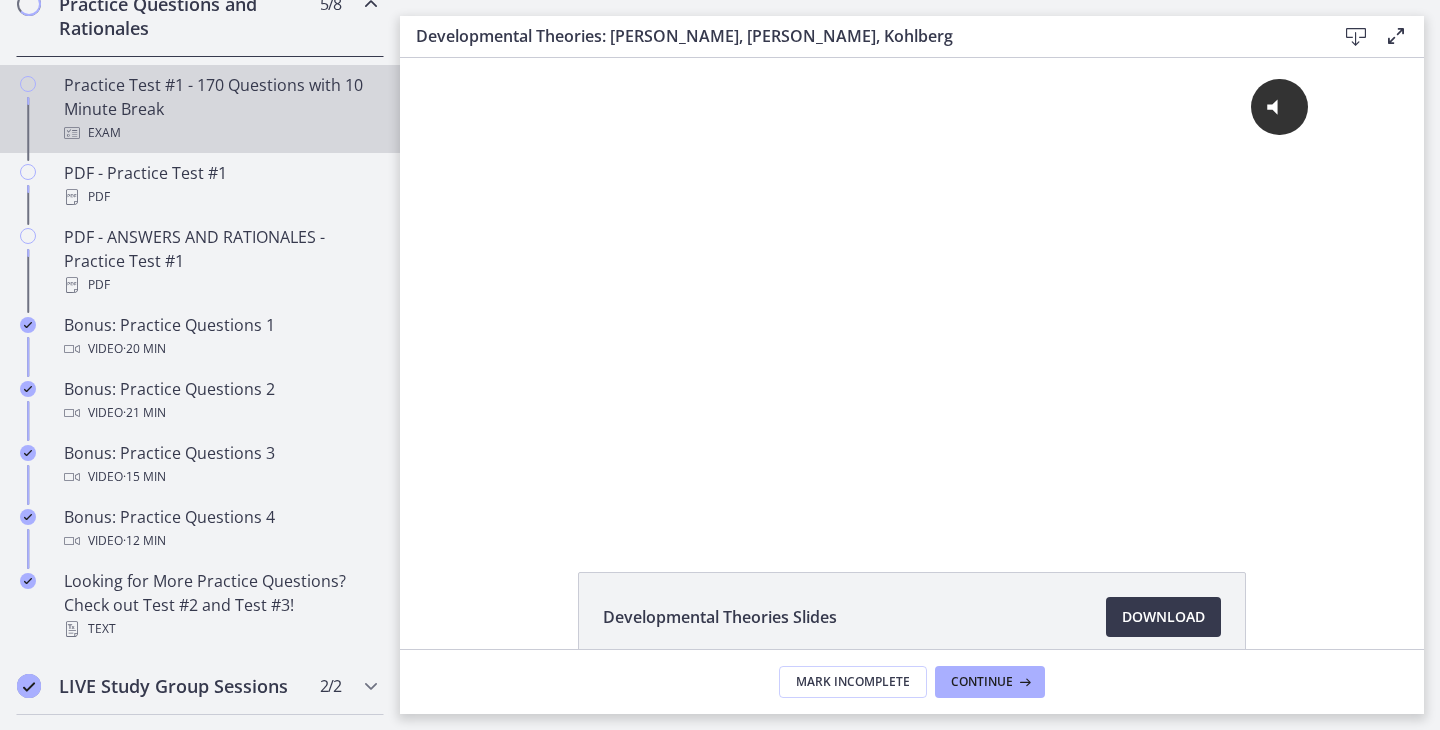 click on "Exam" at bounding box center (220, 133) 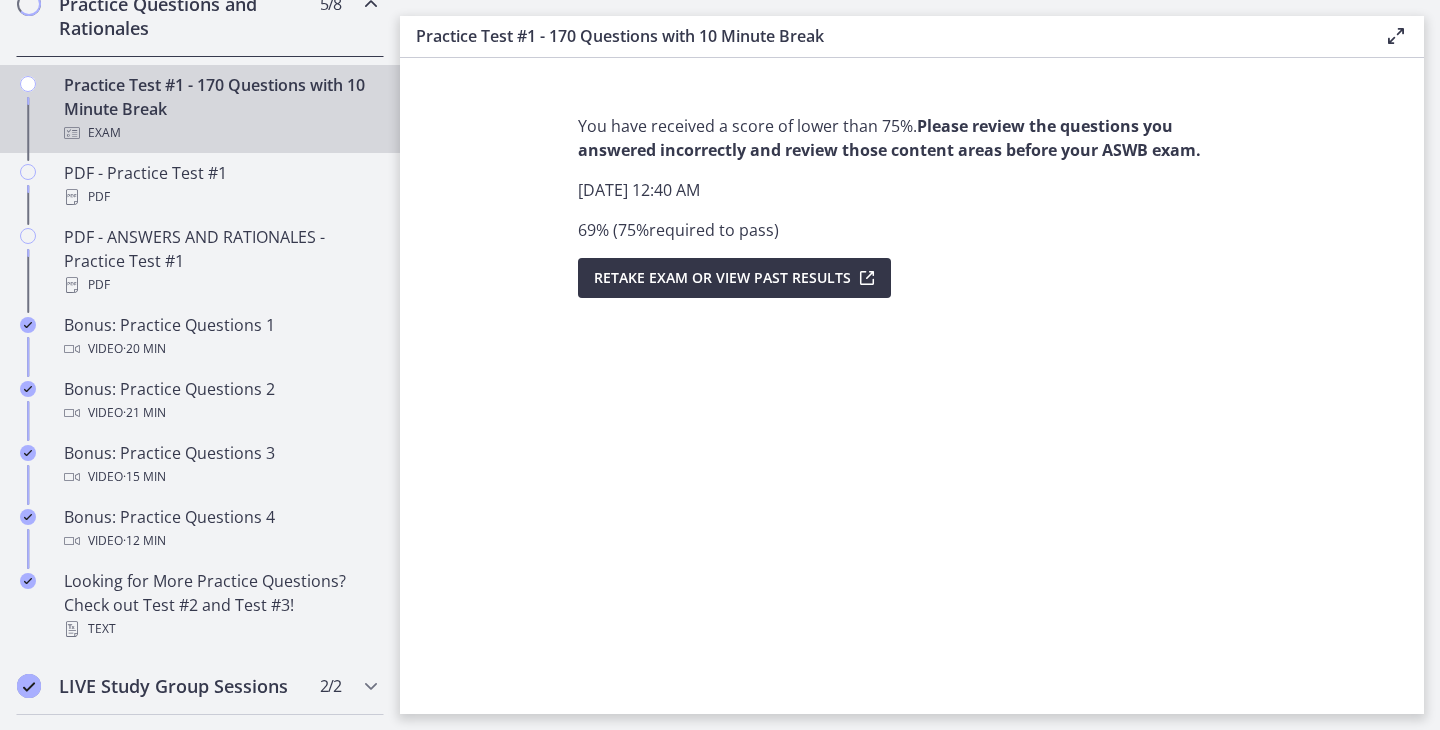 click at bounding box center [865, 278] 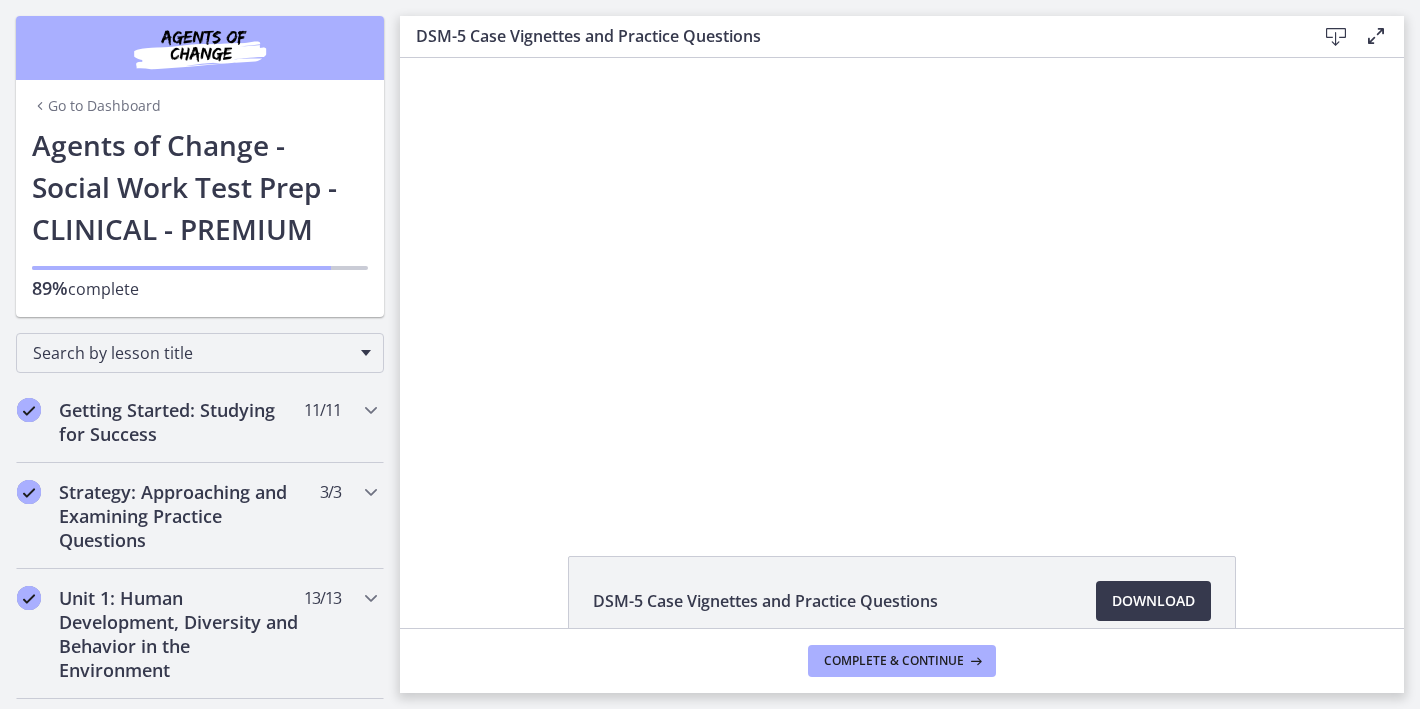 scroll, scrollTop: 0, scrollLeft: 0, axis: both 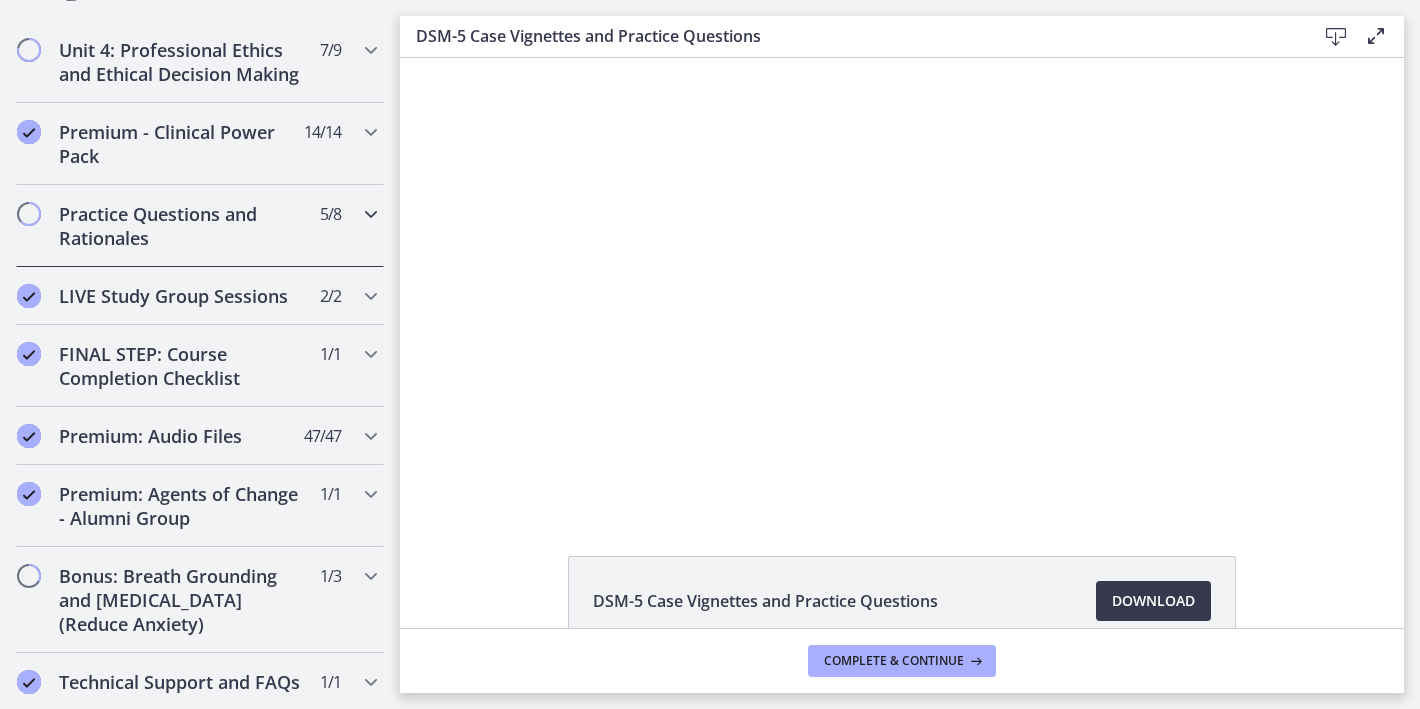 click on "Practice Questions and Rationales" at bounding box center (181, 226) 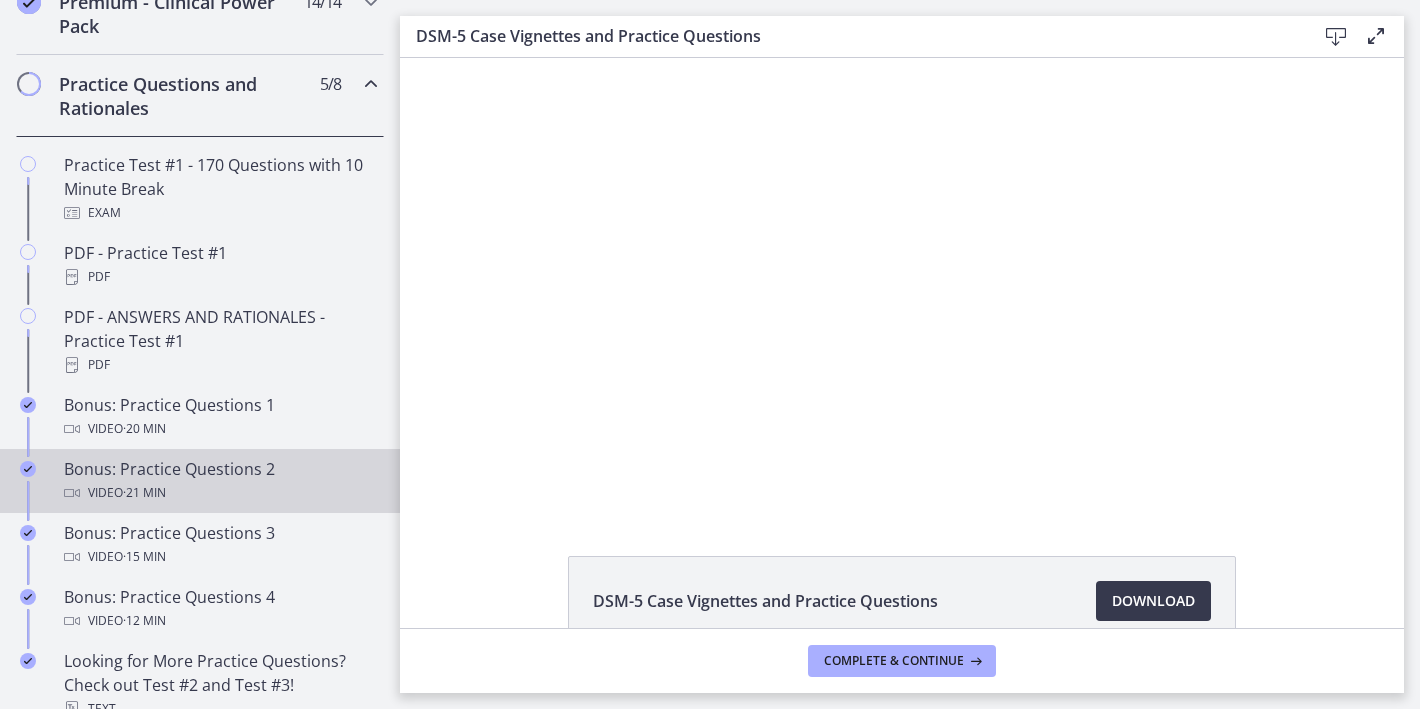 scroll, scrollTop: 974, scrollLeft: 0, axis: vertical 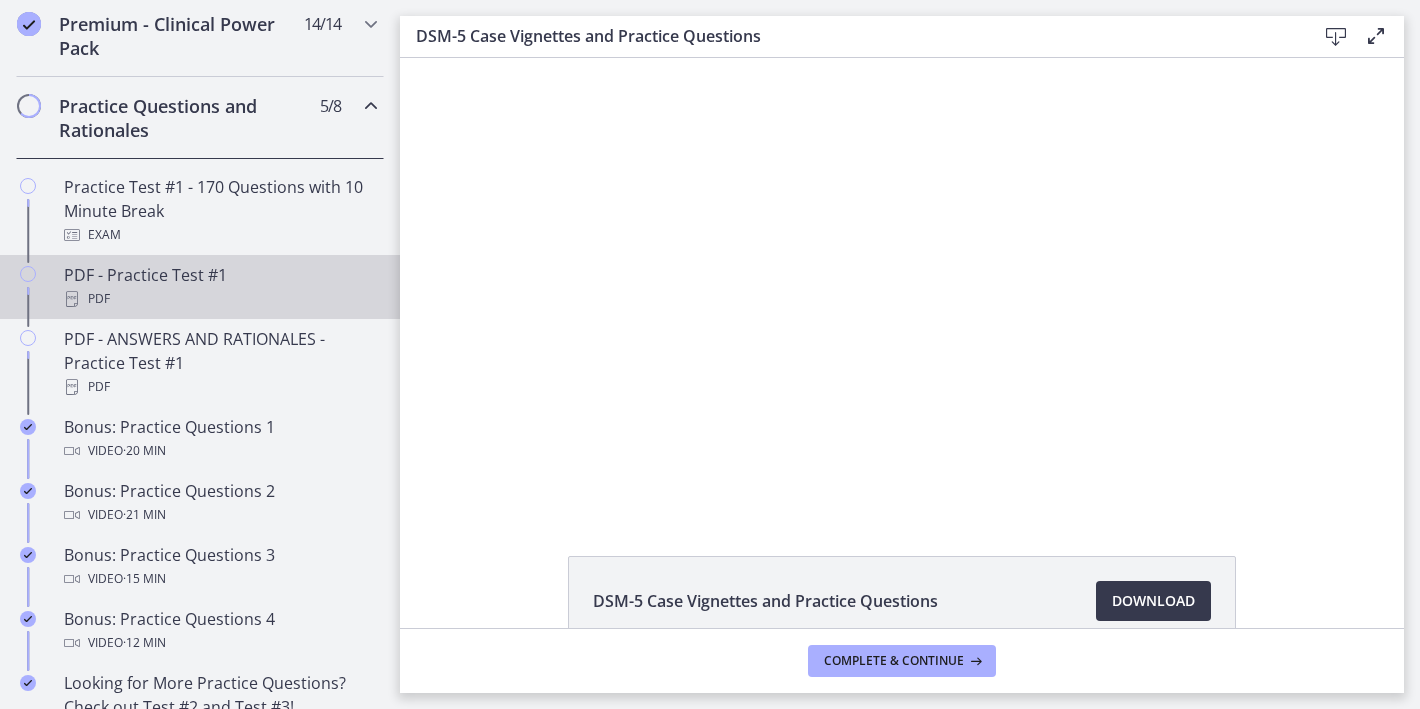 click on "PDF - Practice Test #1
PDF" at bounding box center (200, 287) 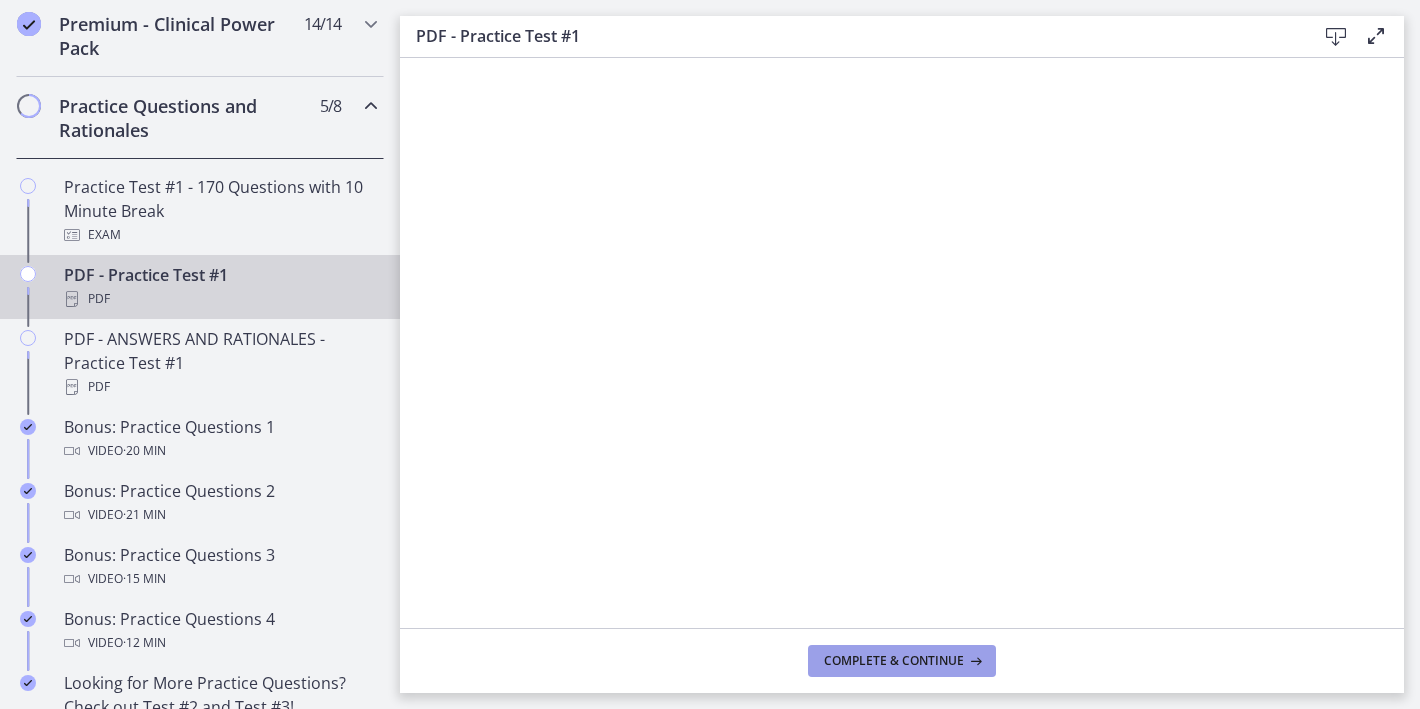 click on "Complete & continue" at bounding box center (894, 661) 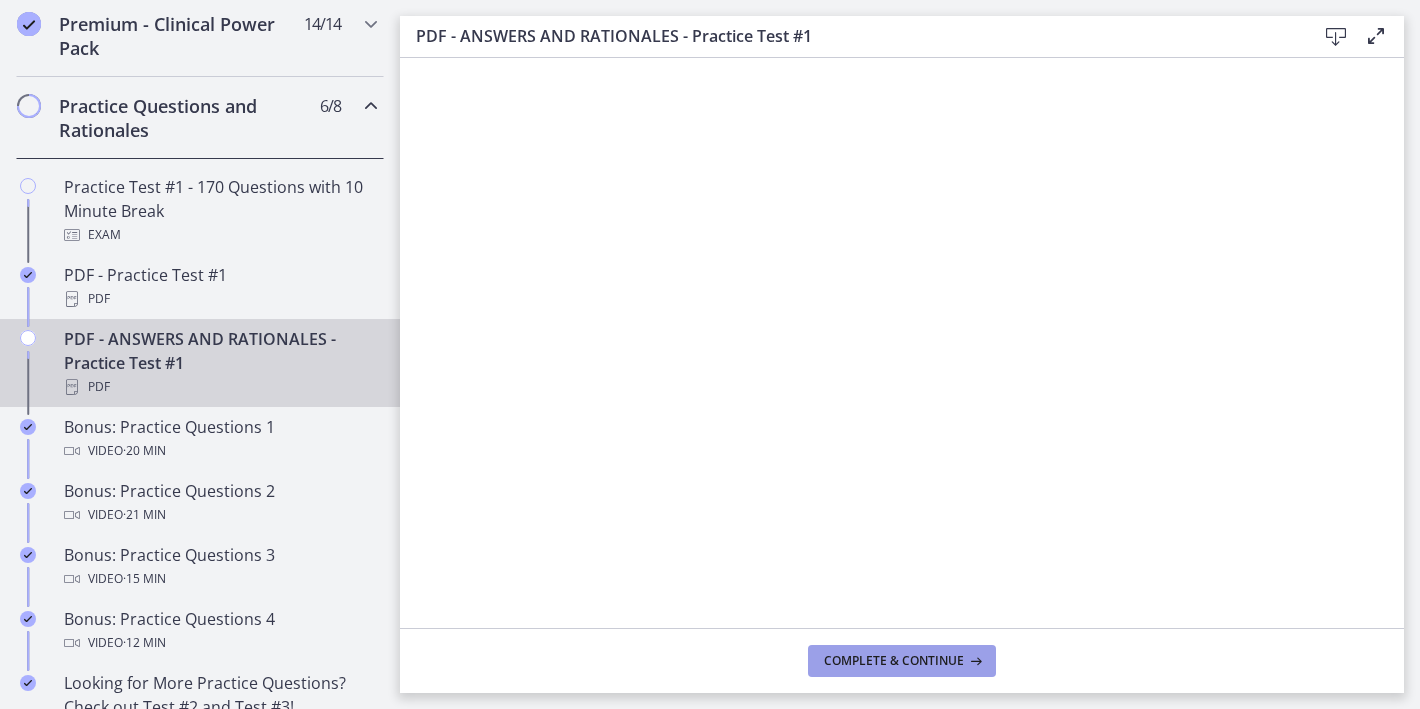 click on "Complete & continue" at bounding box center [894, 661] 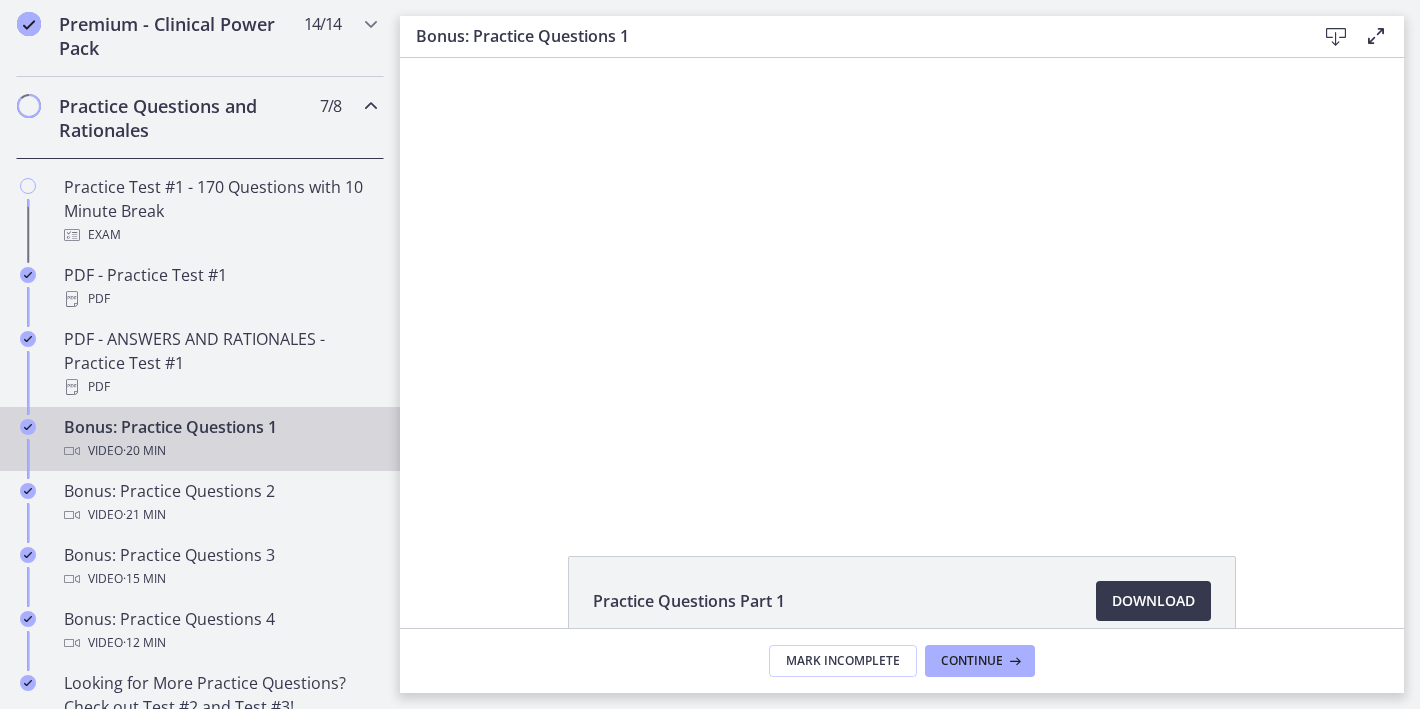 scroll, scrollTop: 0, scrollLeft: 0, axis: both 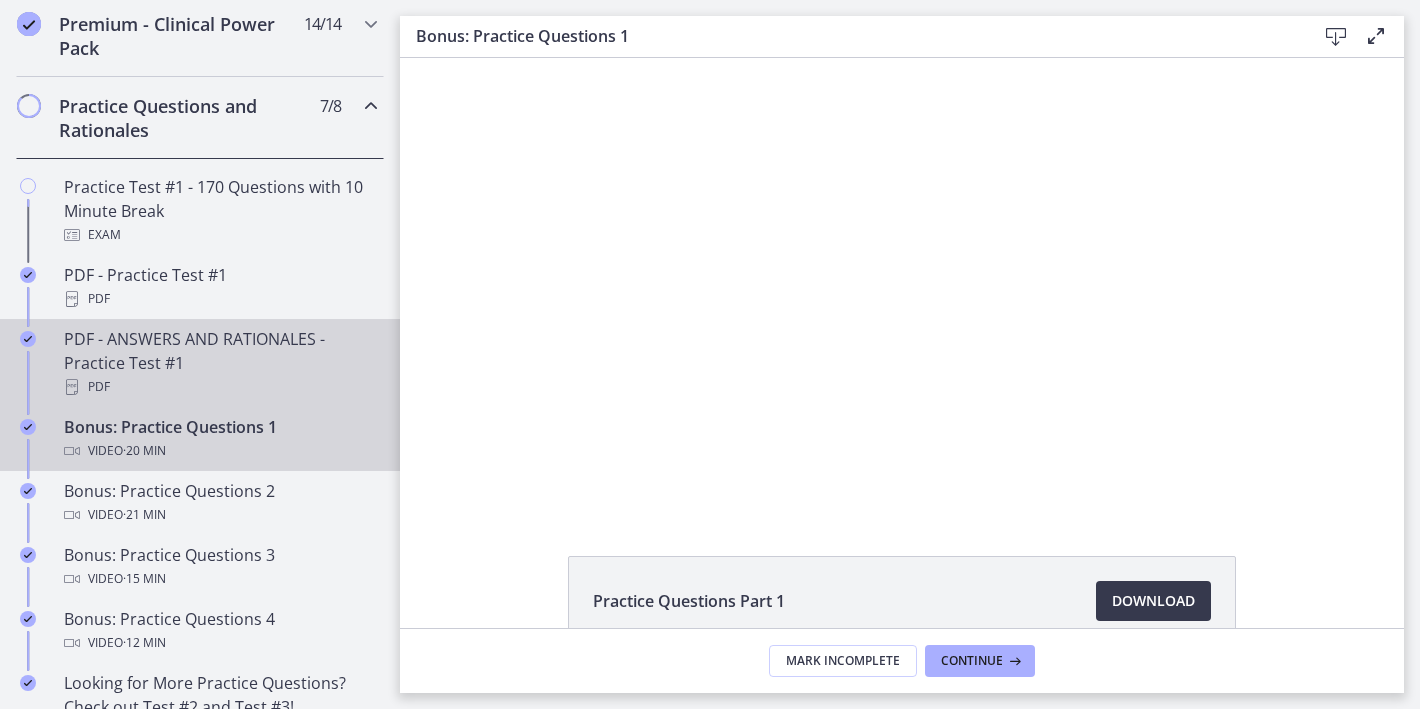 click on "PDF - ANSWERS AND RATIONALES - Practice Test #1
PDF" at bounding box center (220, 363) 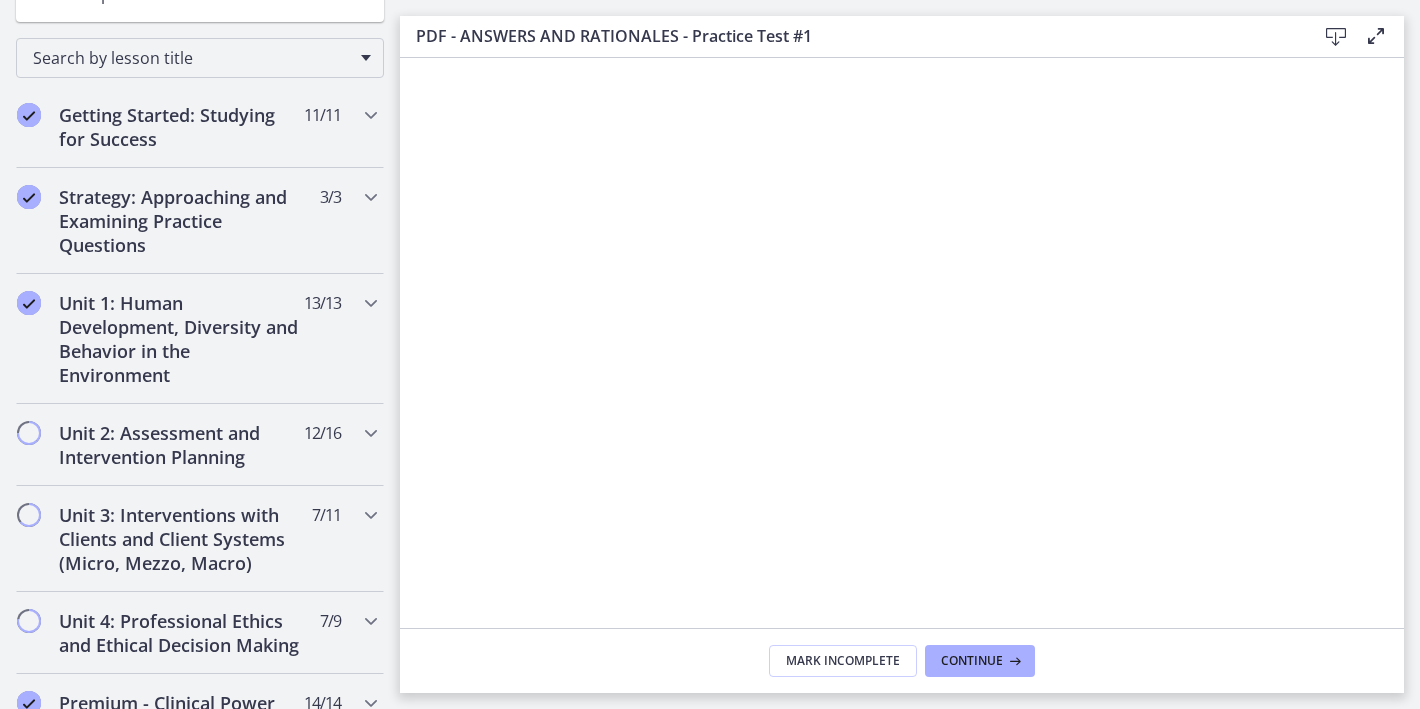 scroll, scrollTop: 0, scrollLeft: 0, axis: both 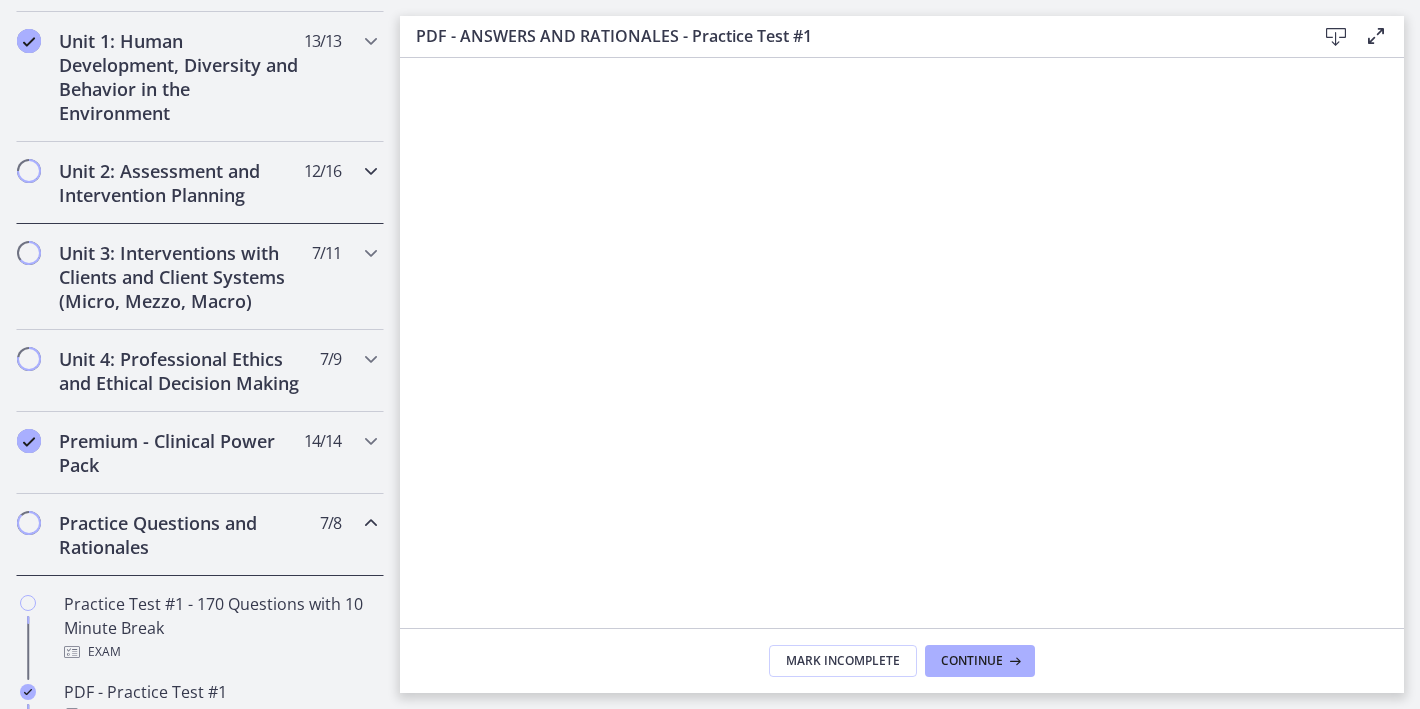 click on "Unit 2: Assessment and Intervention Planning" at bounding box center [181, 183] 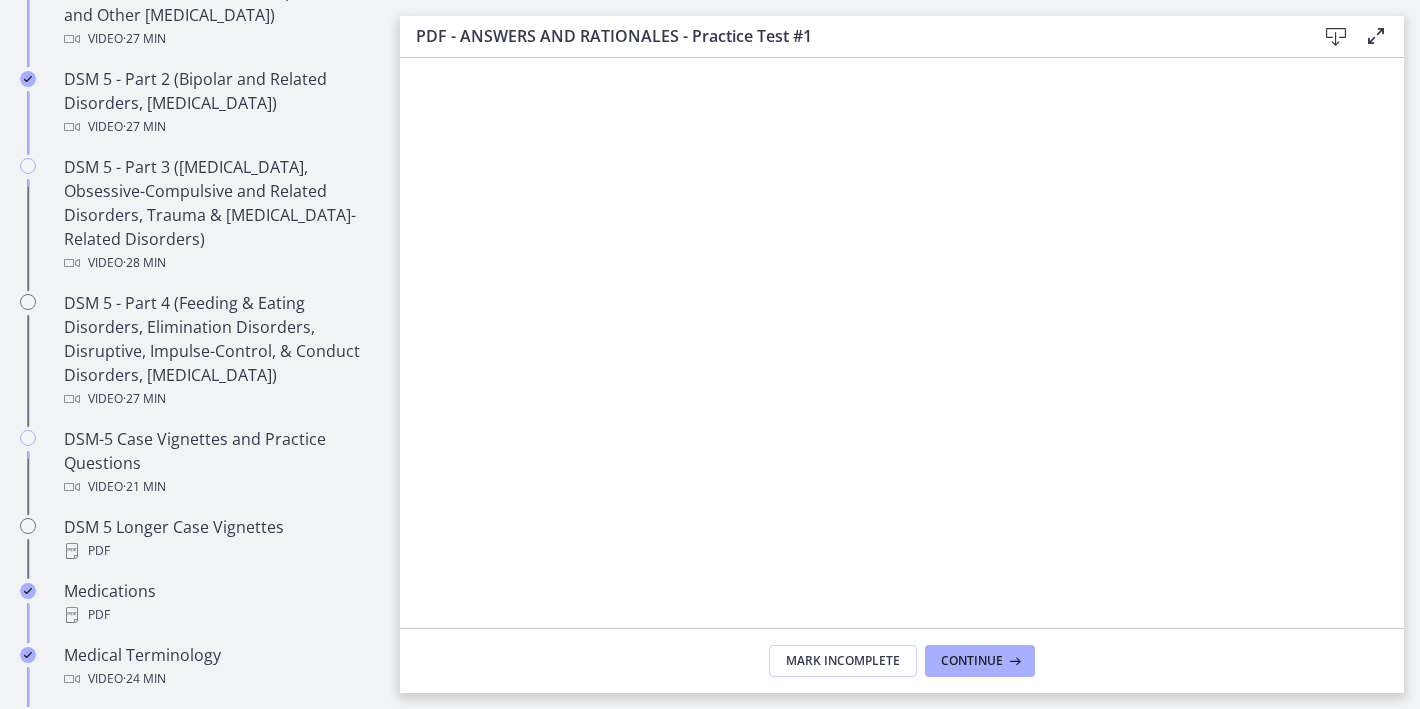 scroll, scrollTop: 1009, scrollLeft: 0, axis: vertical 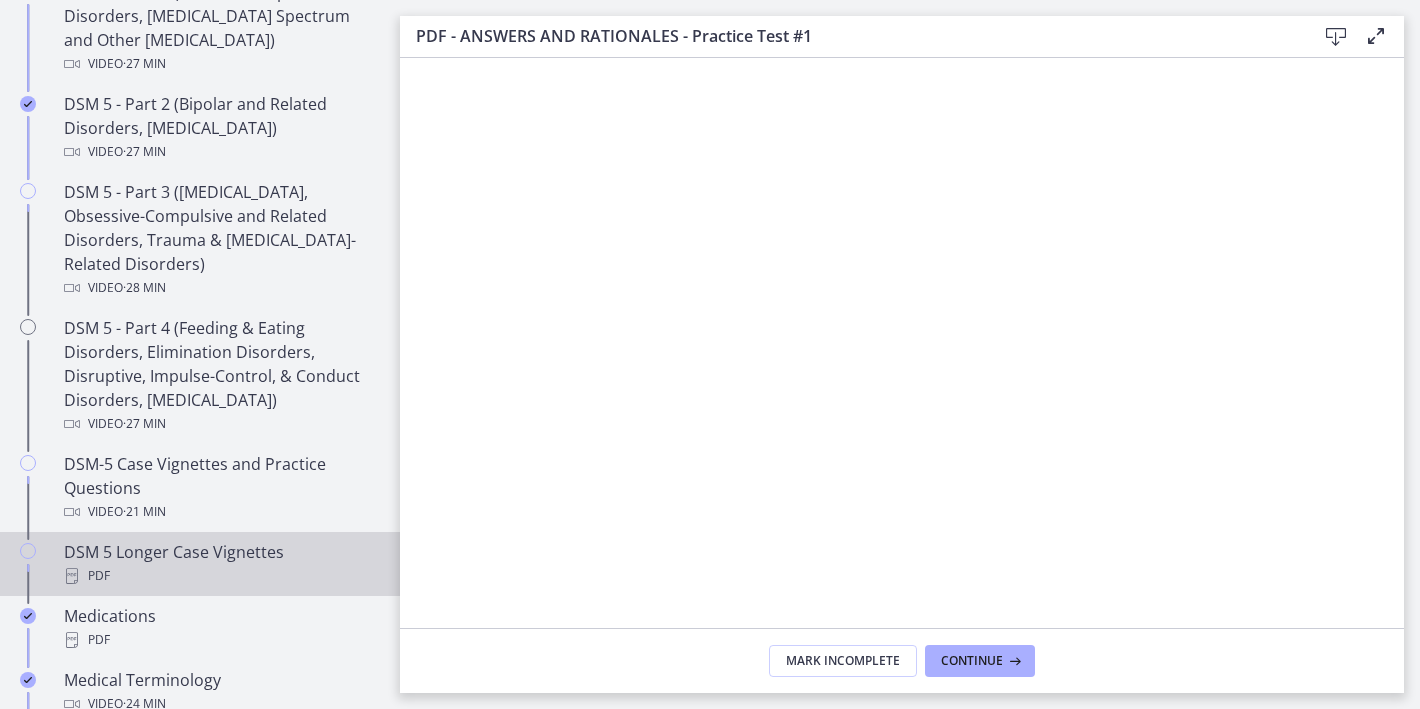 click on "PDF" at bounding box center (220, 576) 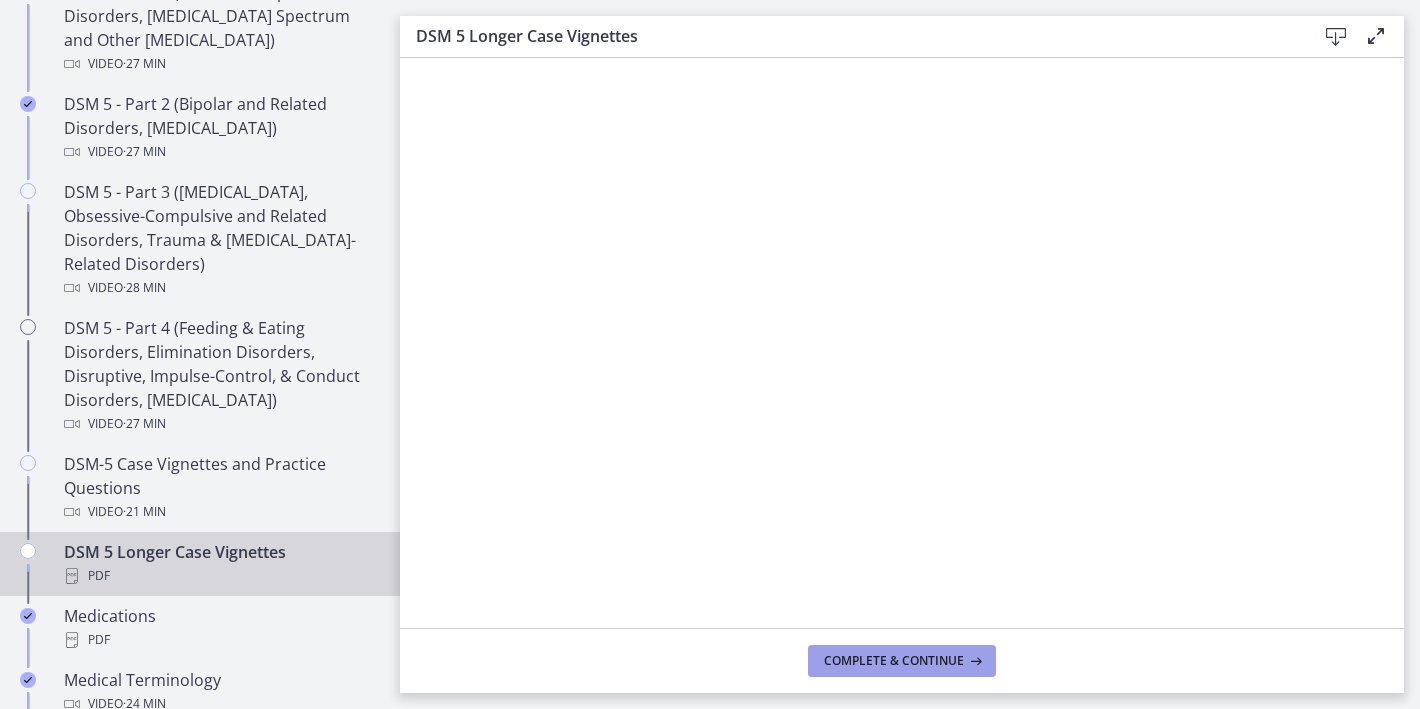 click on "Complete & continue" at bounding box center (902, 661) 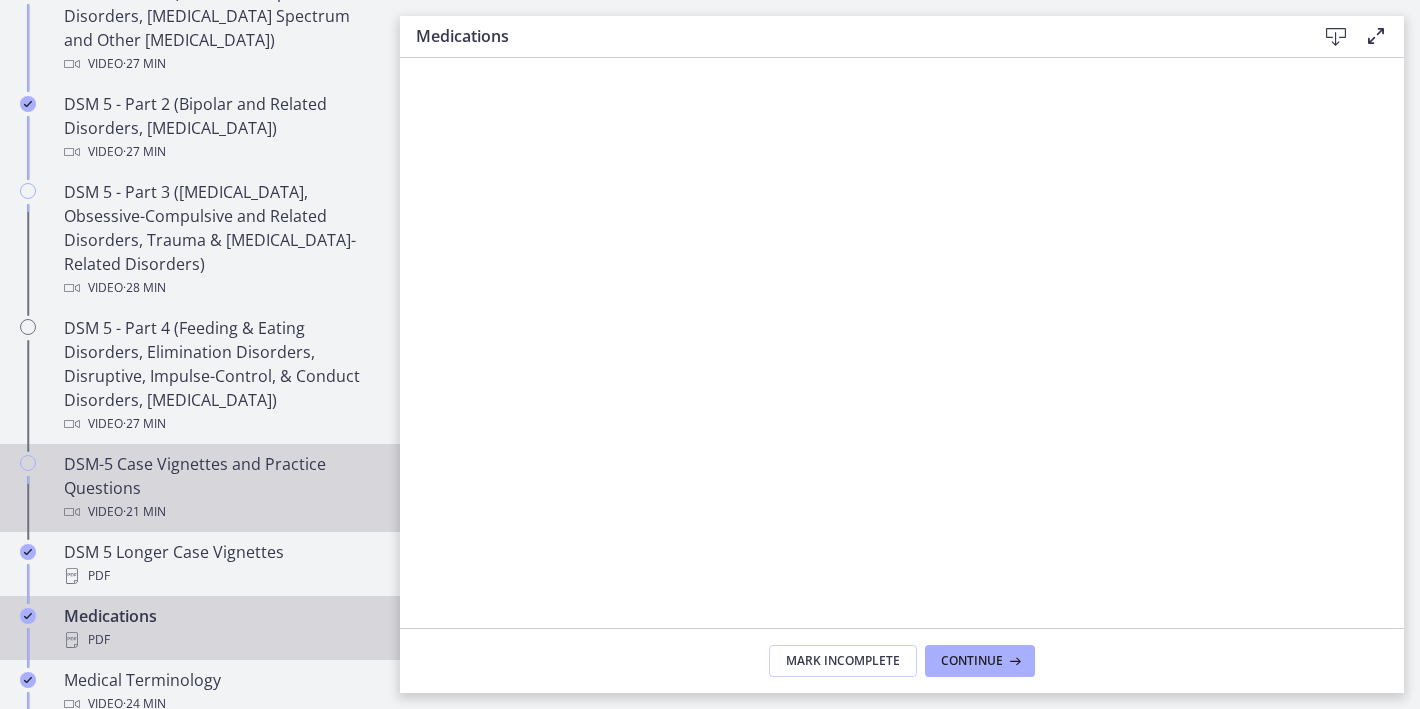 click on "DSM-5 Case Vignettes and Practice Questions
Video
·  21 min" at bounding box center (220, 488) 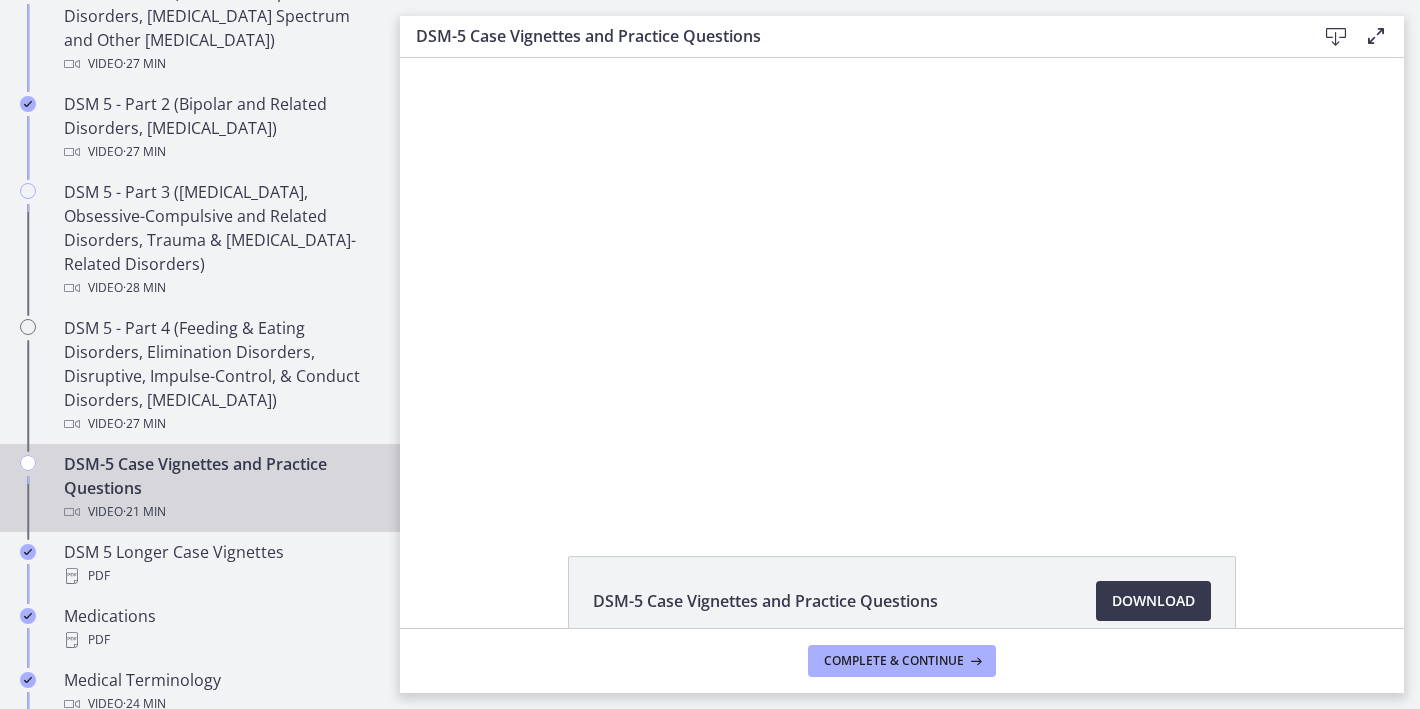 scroll, scrollTop: 0, scrollLeft: 0, axis: both 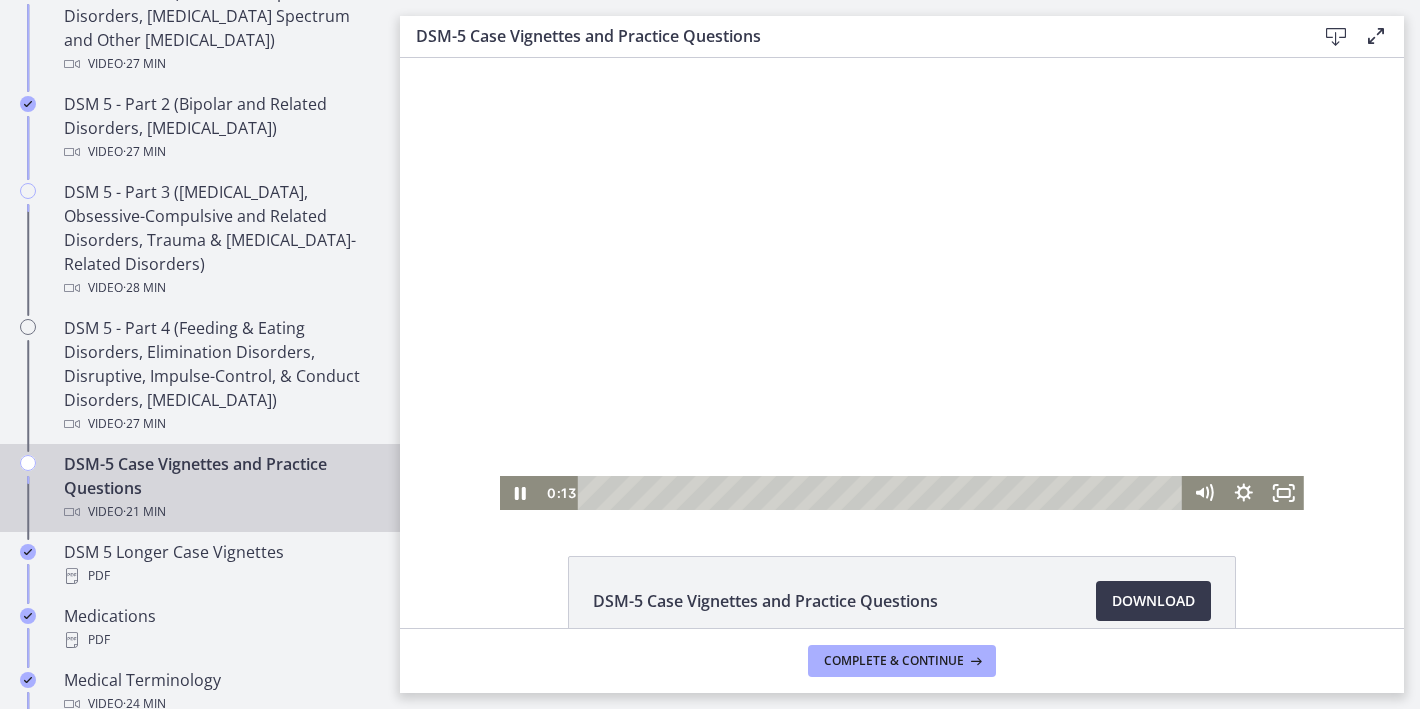 click at bounding box center [902, 284] 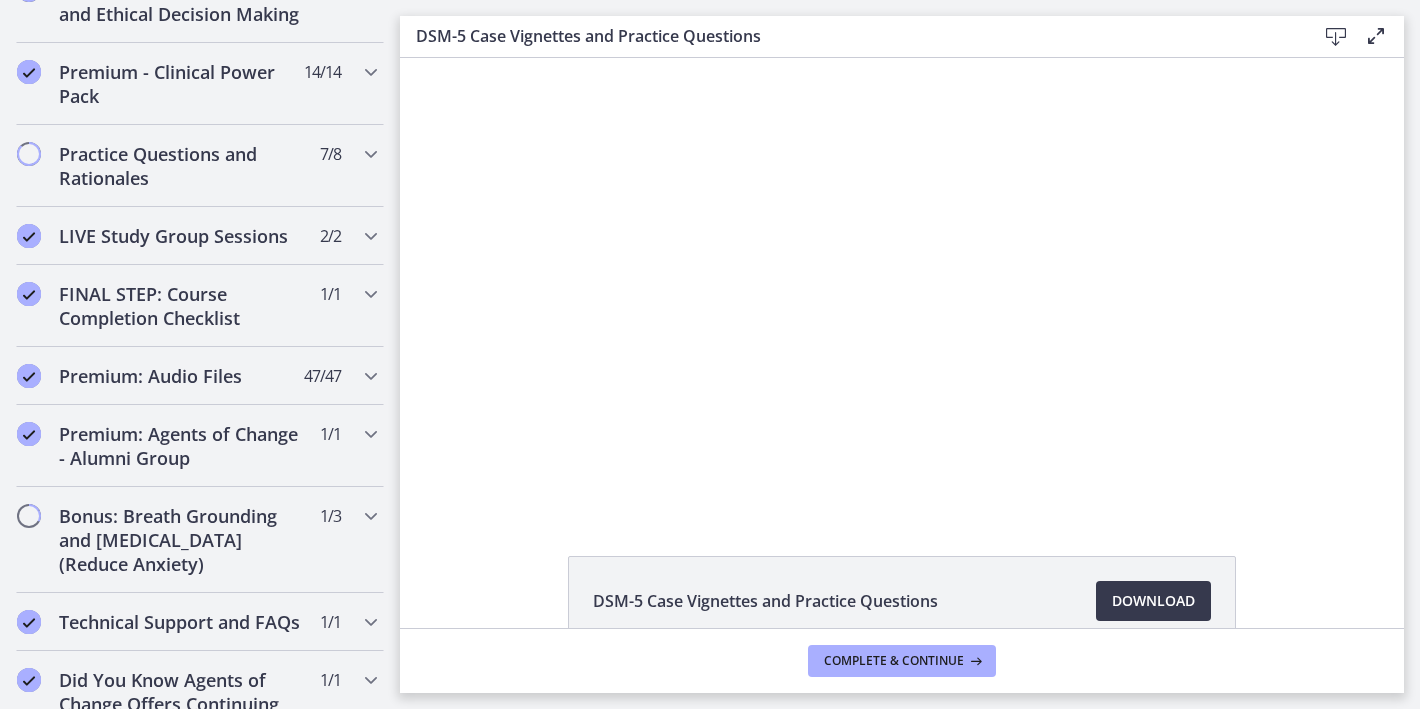 scroll, scrollTop: 2253, scrollLeft: 0, axis: vertical 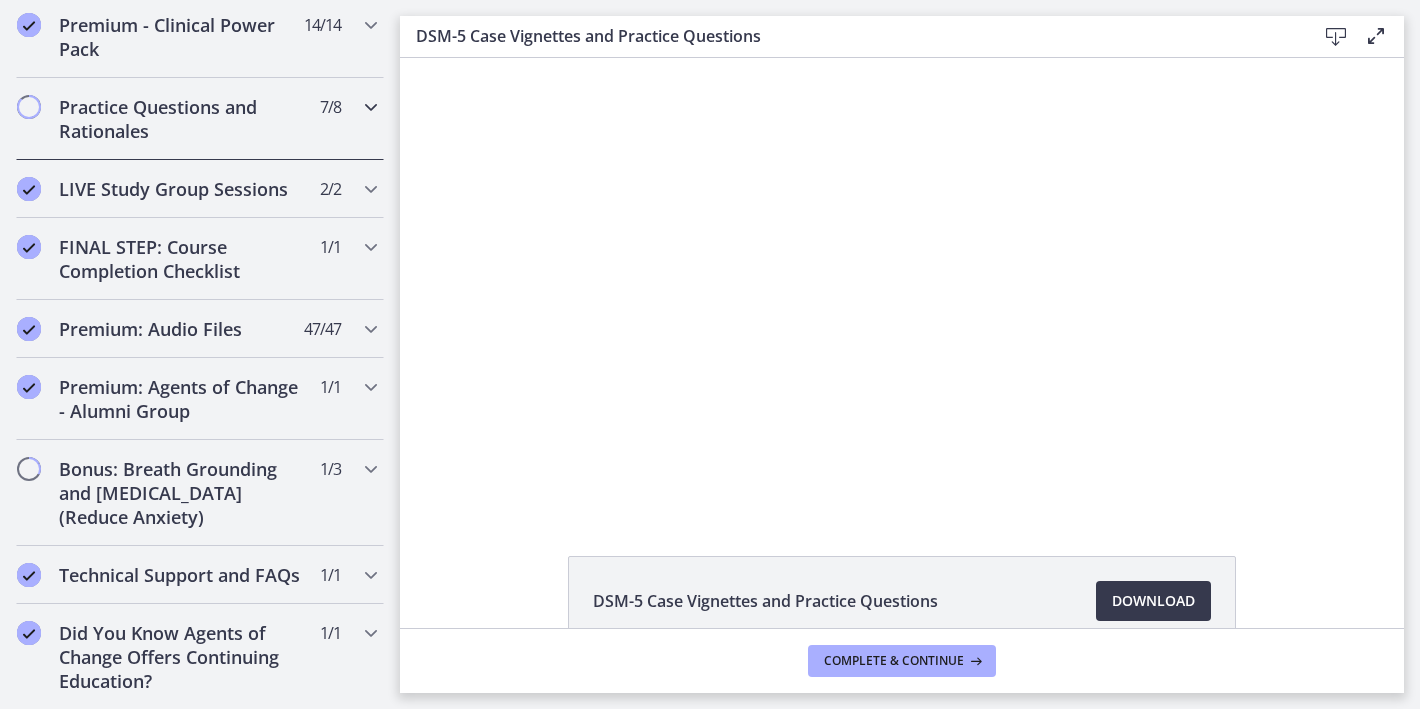 click on "Practice Questions and Rationales" at bounding box center [181, 119] 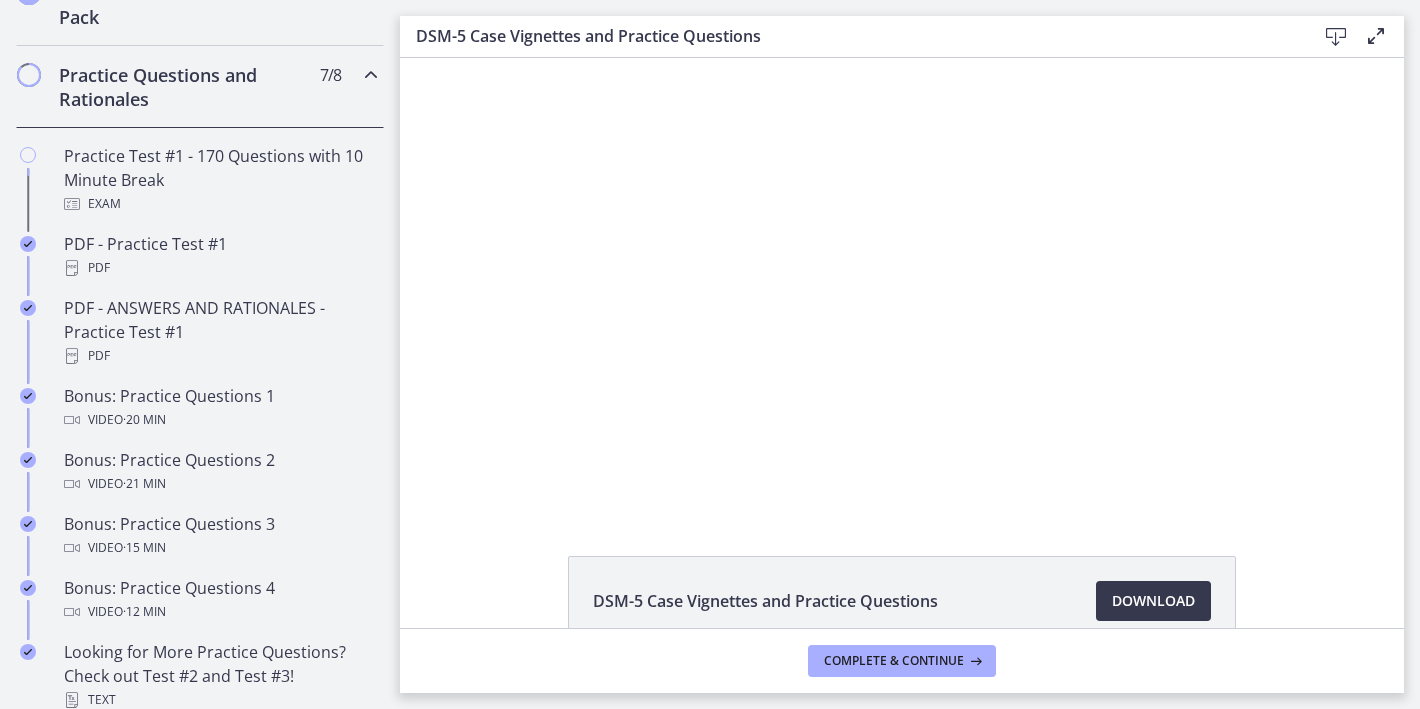 scroll, scrollTop: 1002, scrollLeft: 0, axis: vertical 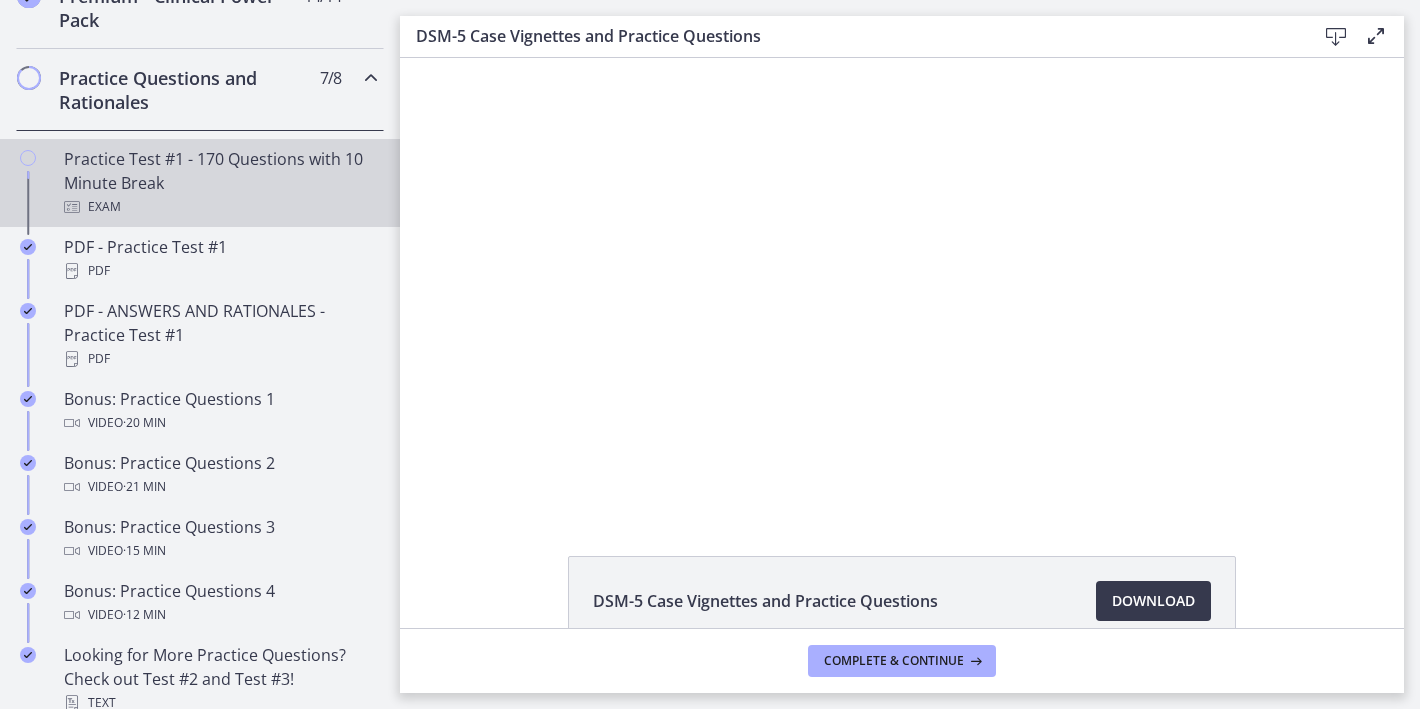 click on "Practice Test #1 - 170 Questions with 10 Minute Break
Exam" at bounding box center (220, 183) 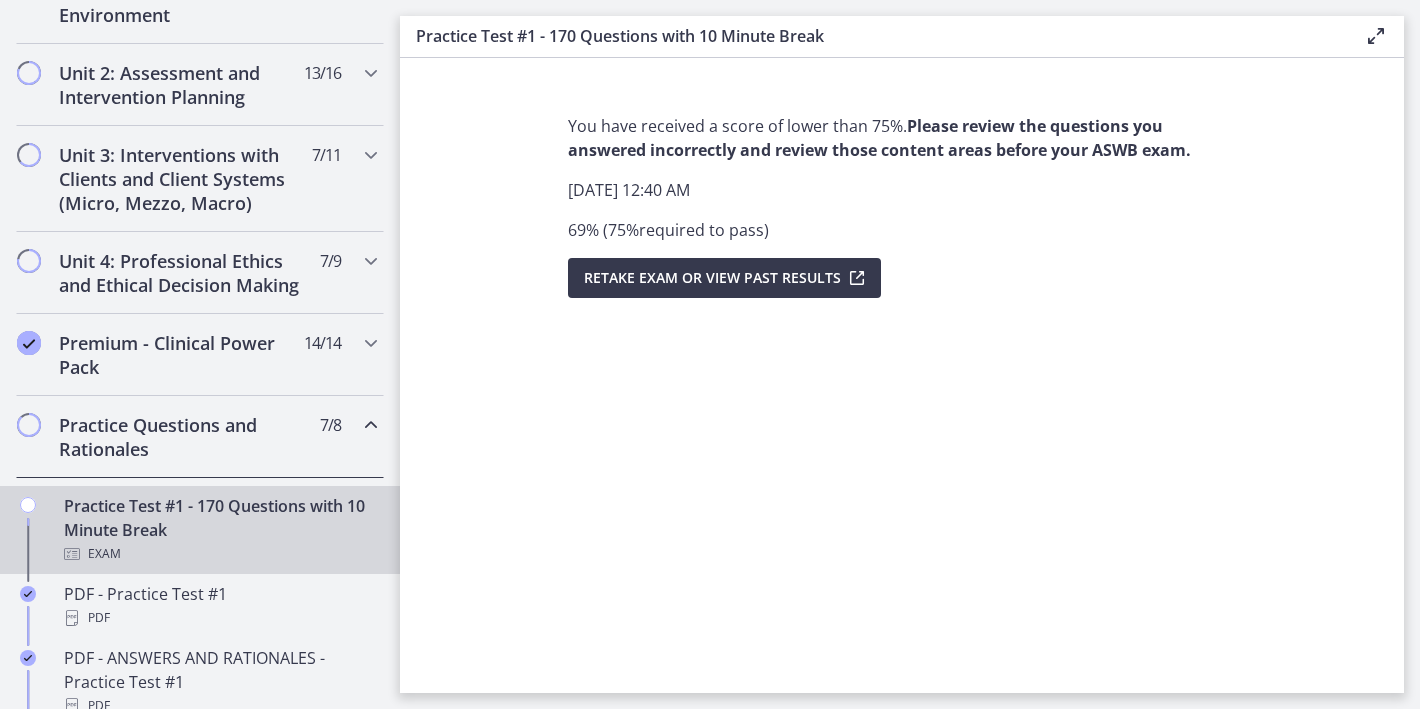 scroll, scrollTop: 646, scrollLeft: 0, axis: vertical 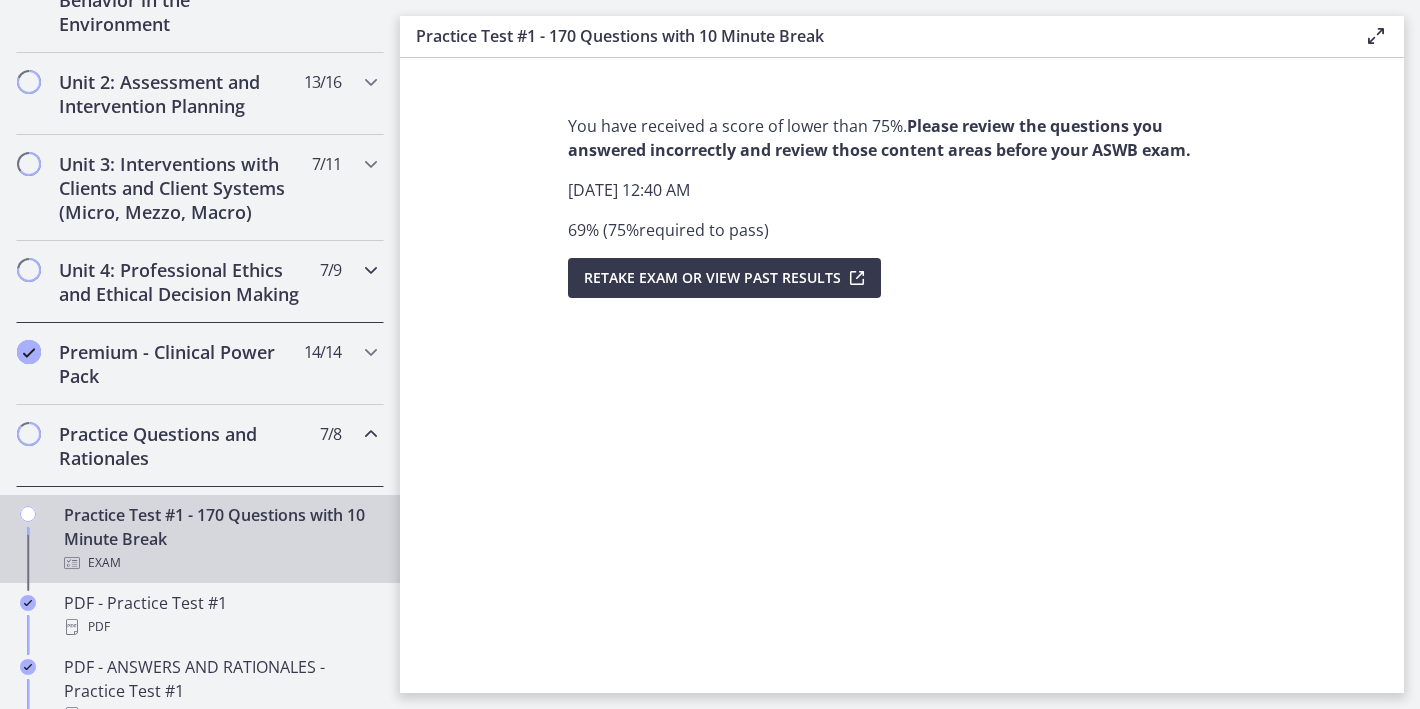 click on "Unit 4: Professional Ethics and Ethical Decision Making" at bounding box center [181, 282] 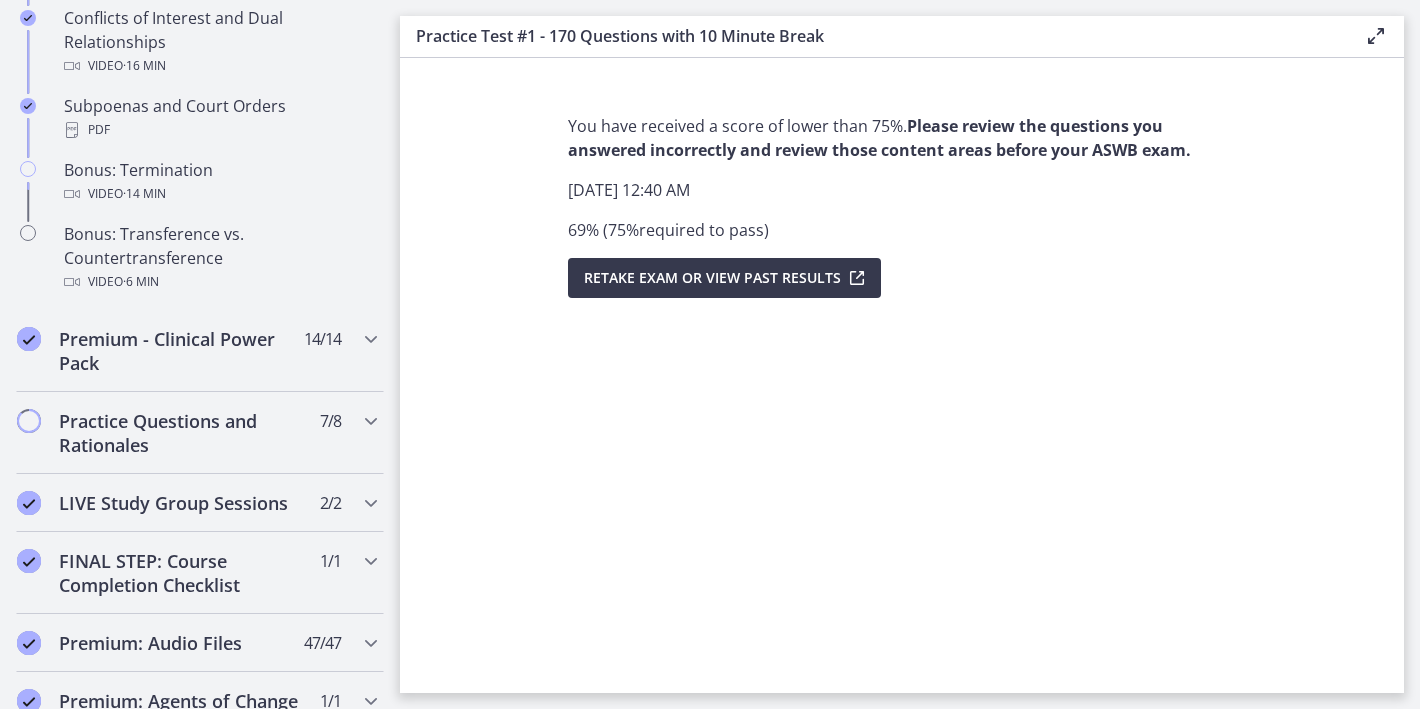 scroll, scrollTop: 1297, scrollLeft: 0, axis: vertical 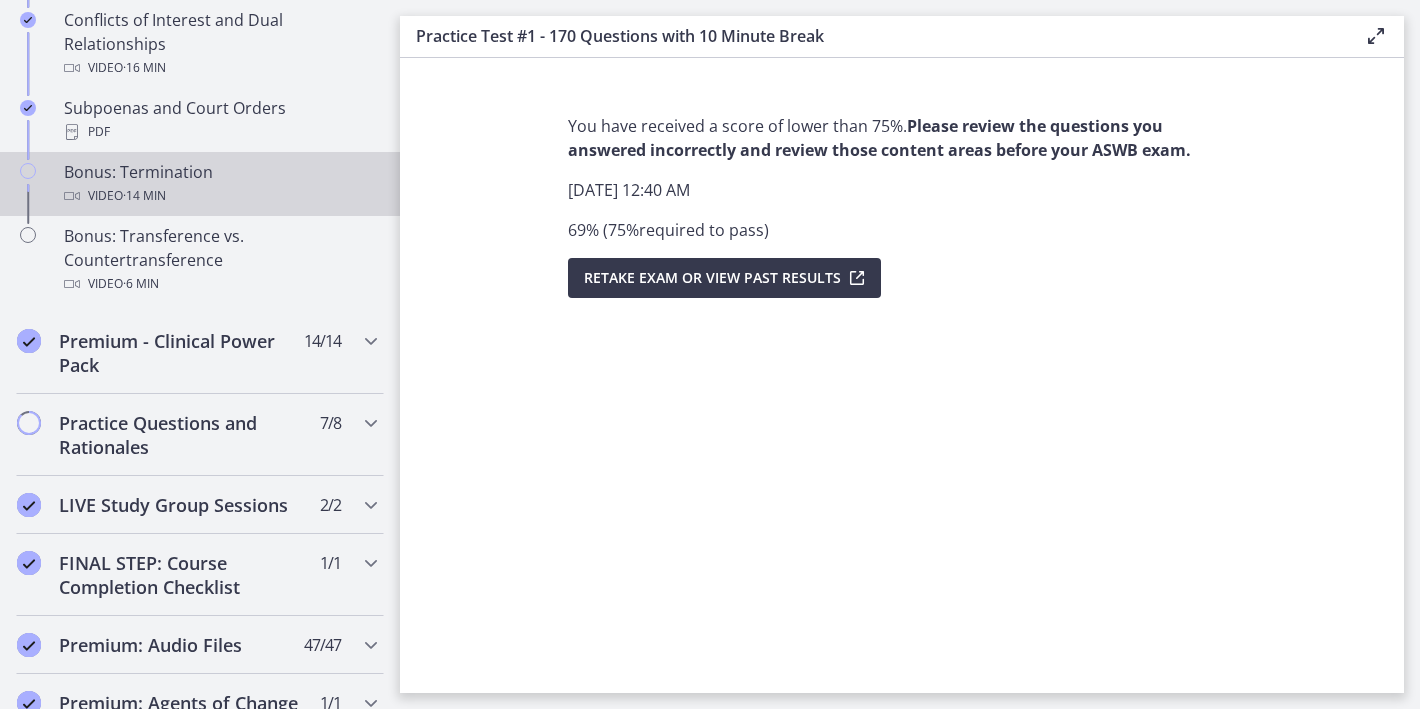 click on "Bonus: Termination
Video
·  14 min" at bounding box center (220, 184) 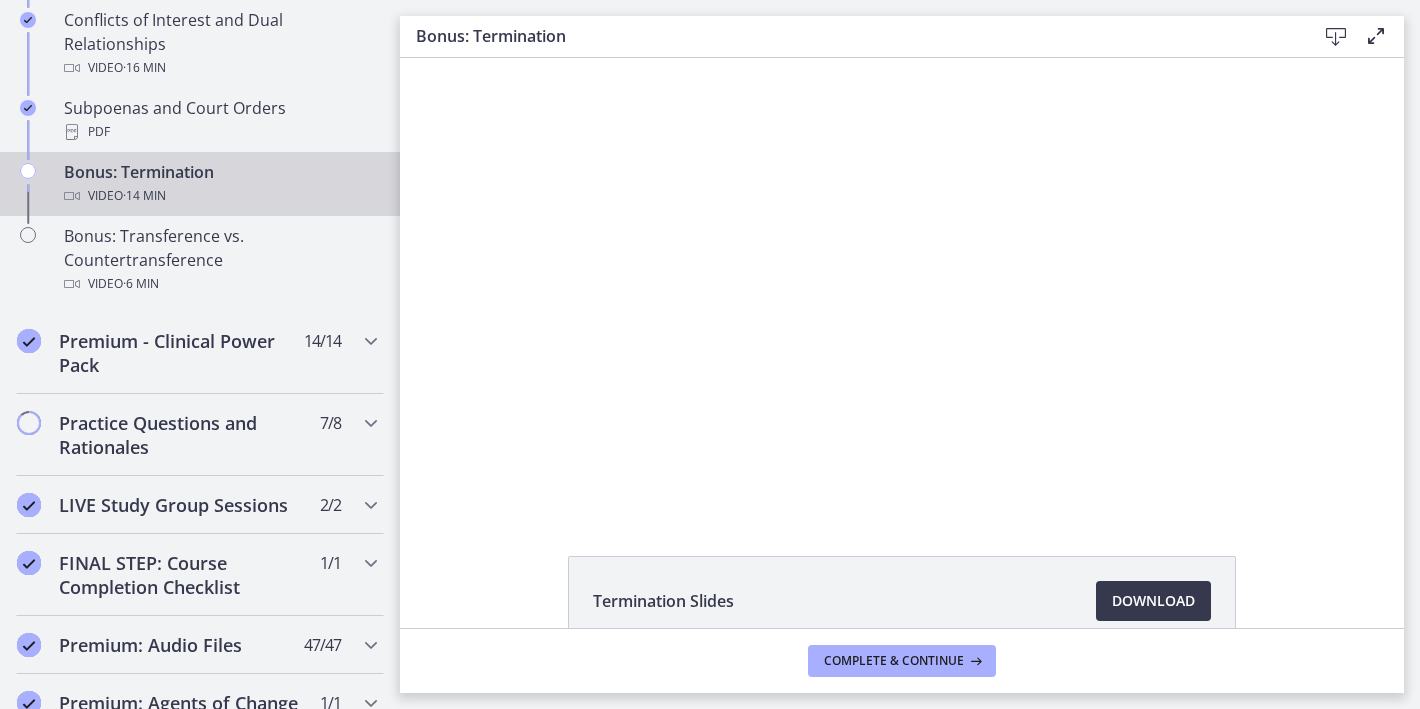 scroll, scrollTop: 0, scrollLeft: 0, axis: both 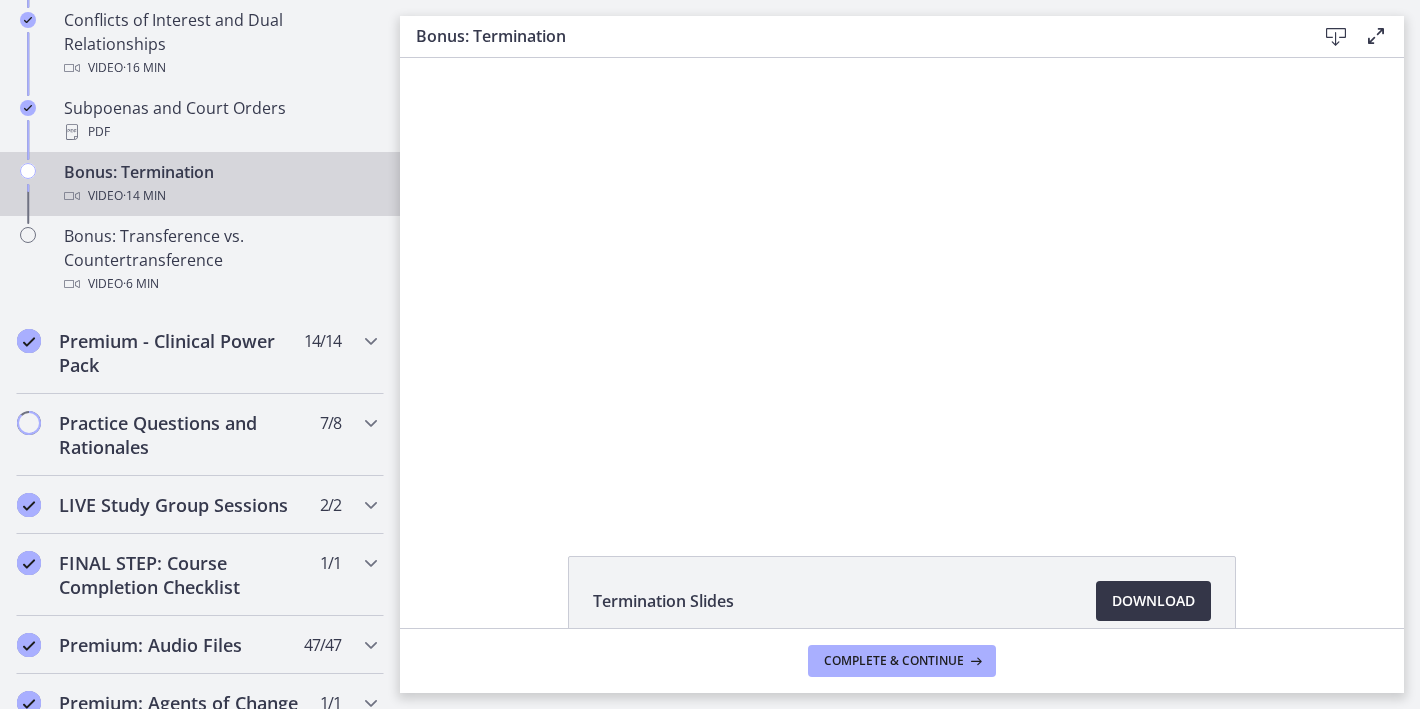 click on "Download
Opens in a new window" at bounding box center [1153, 601] 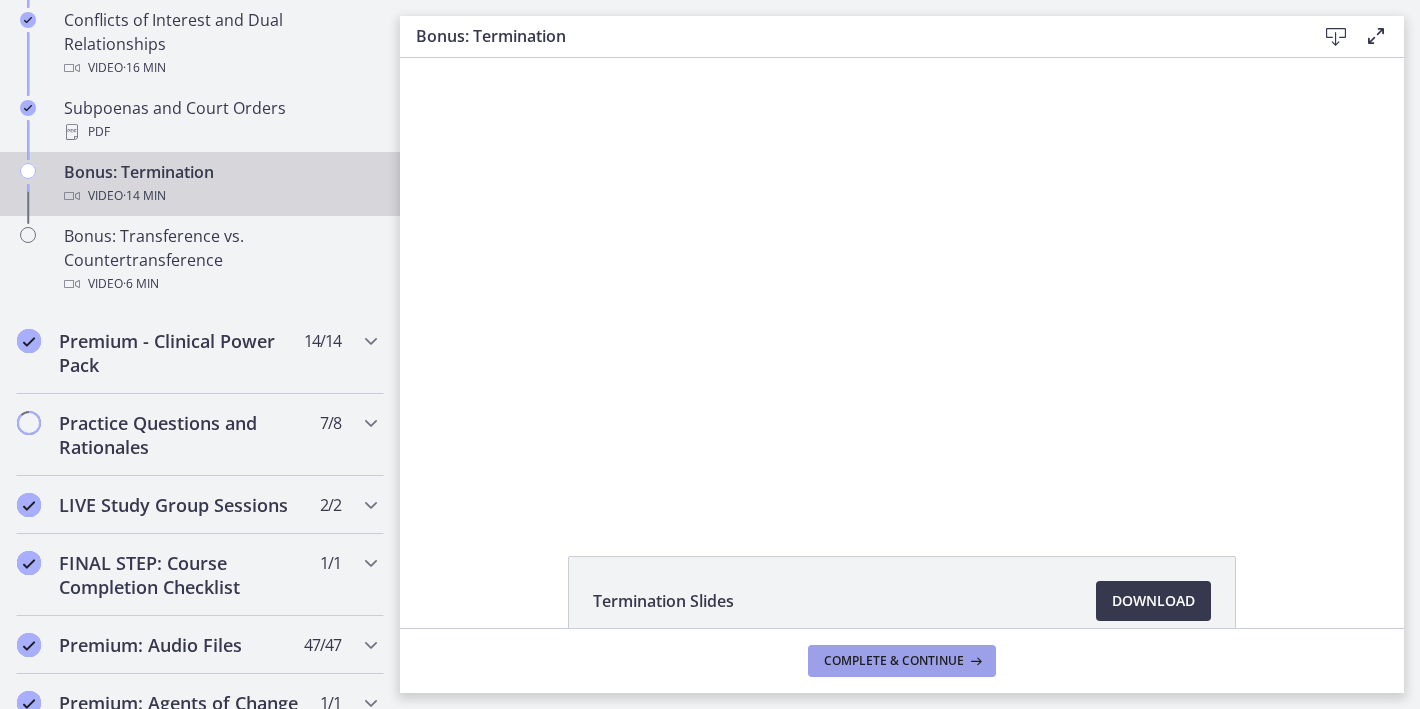 click on "Complete & continue" at bounding box center (894, 661) 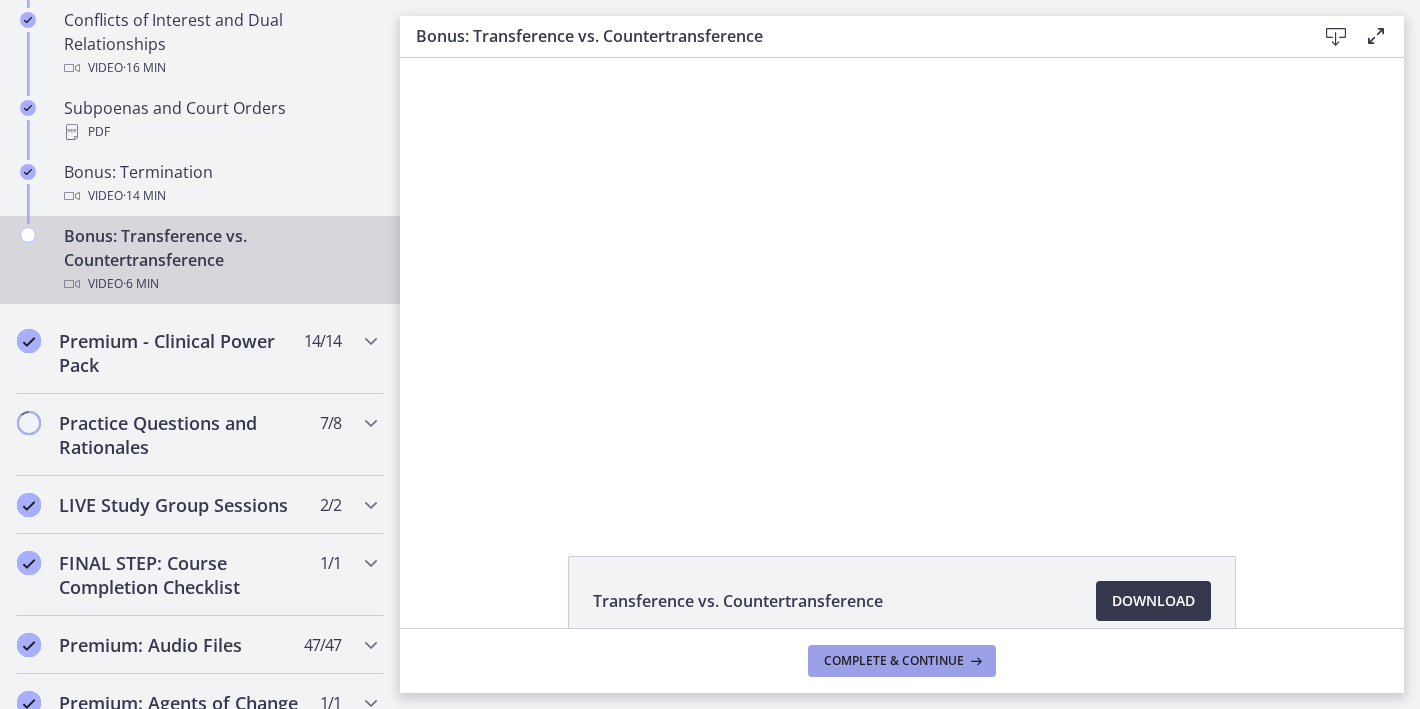 scroll, scrollTop: 0, scrollLeft: 0, axis: both 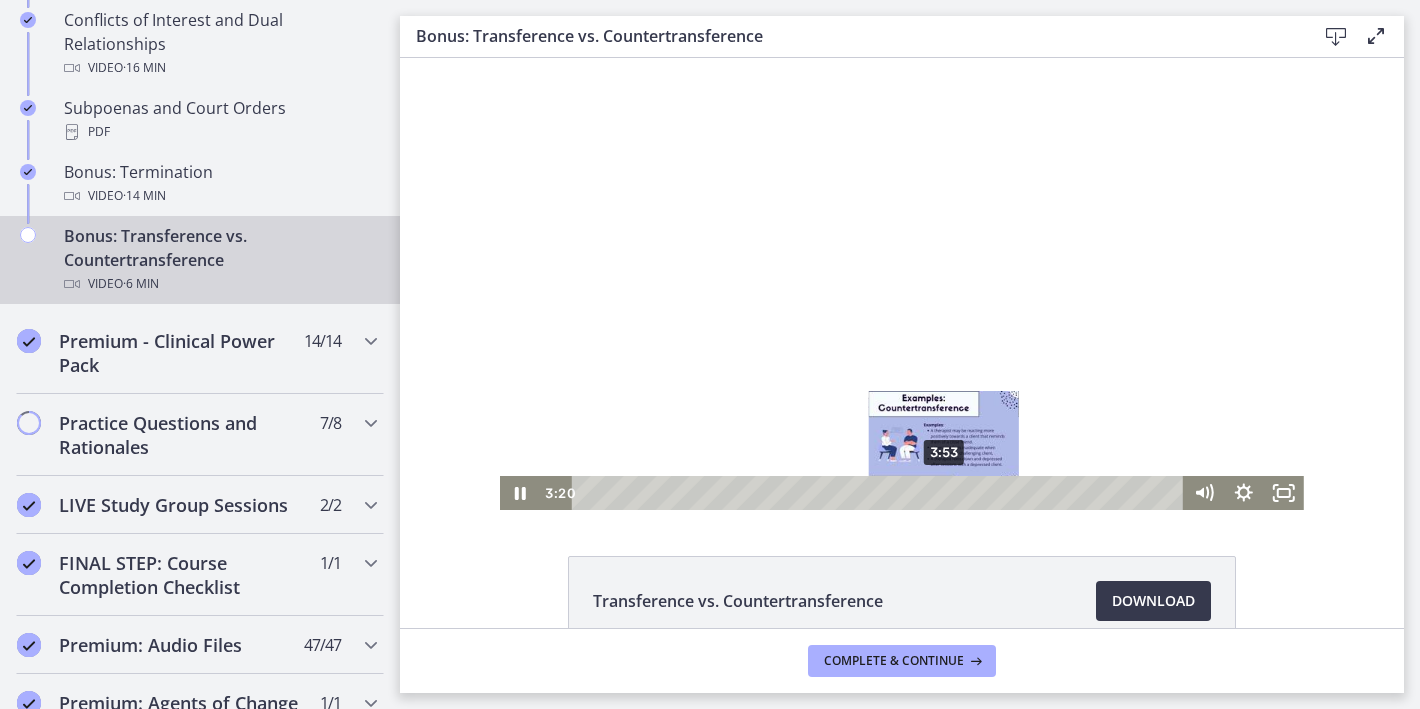 click on "3:53" at bounding box center [880, 493] 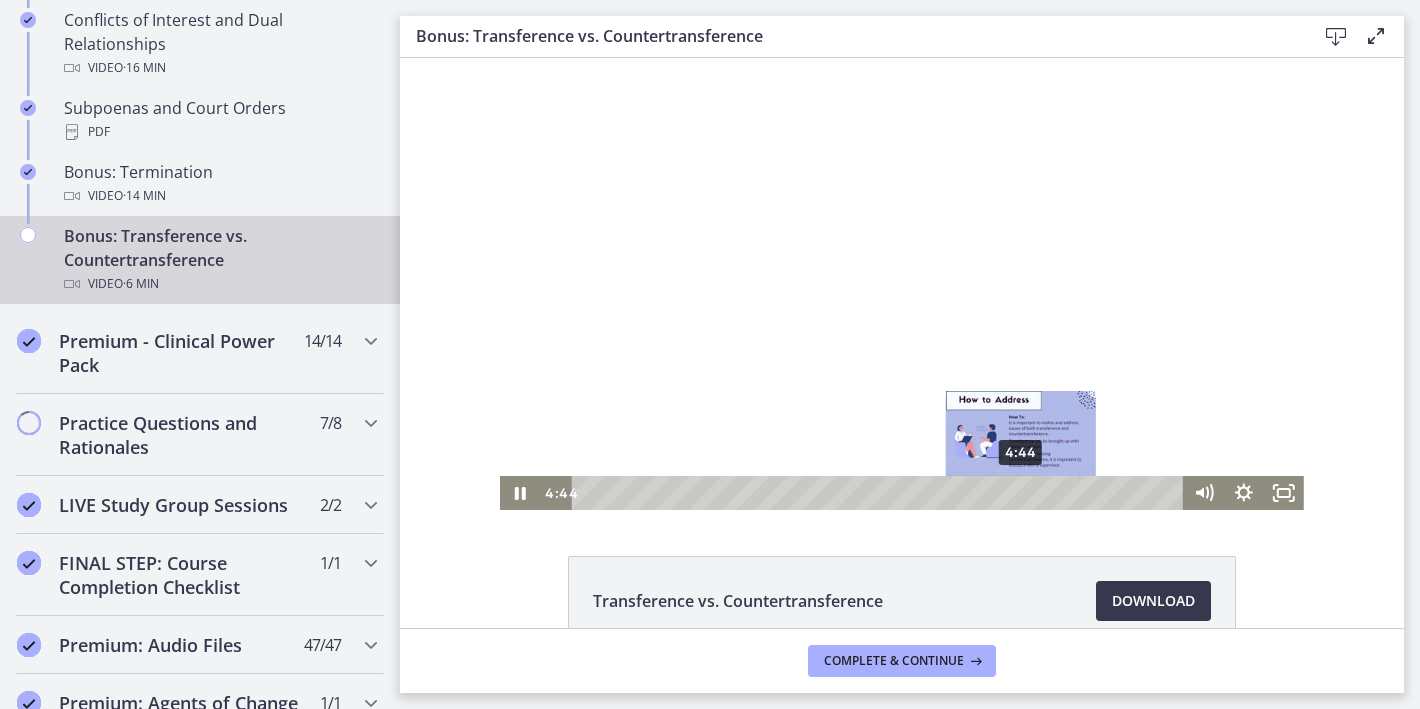 click on "4:44" at bounding box center [880, 493] 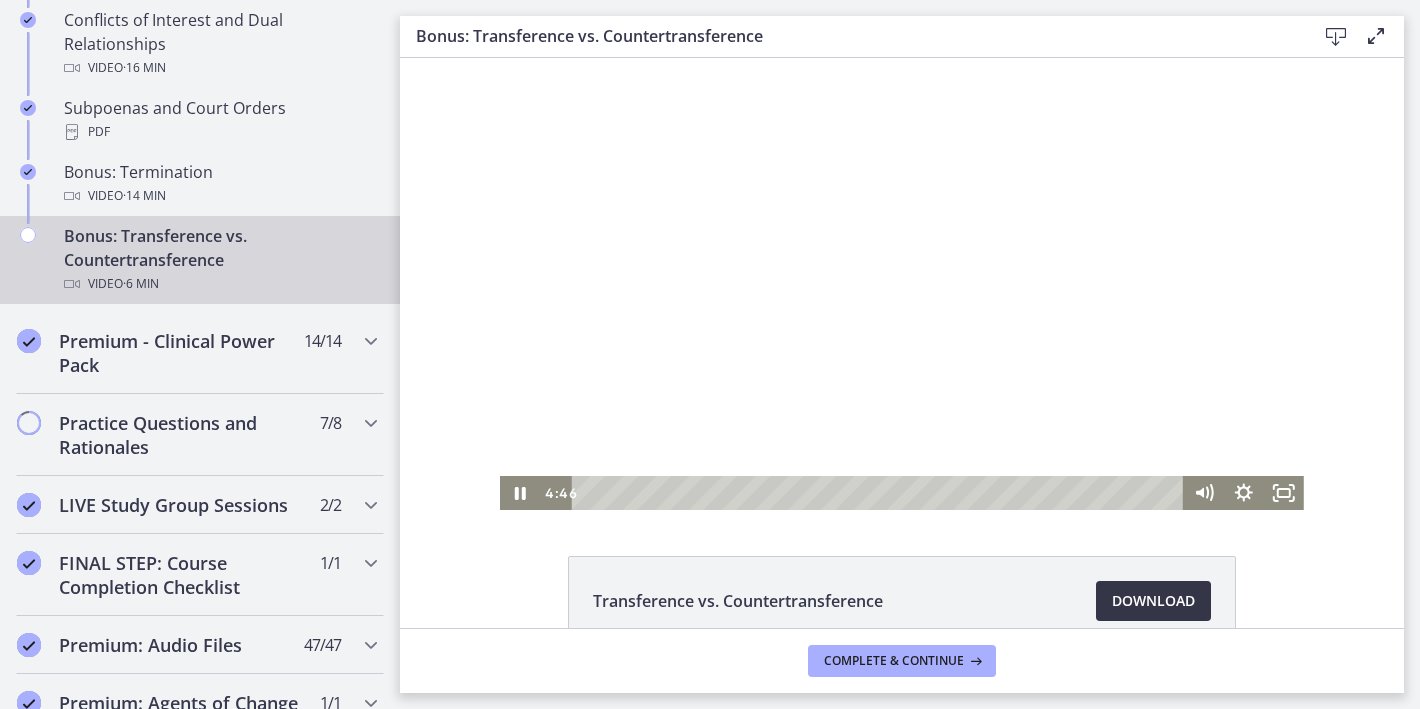 click on "Download
Opens in a new window" at bounding box center [1153, 601] 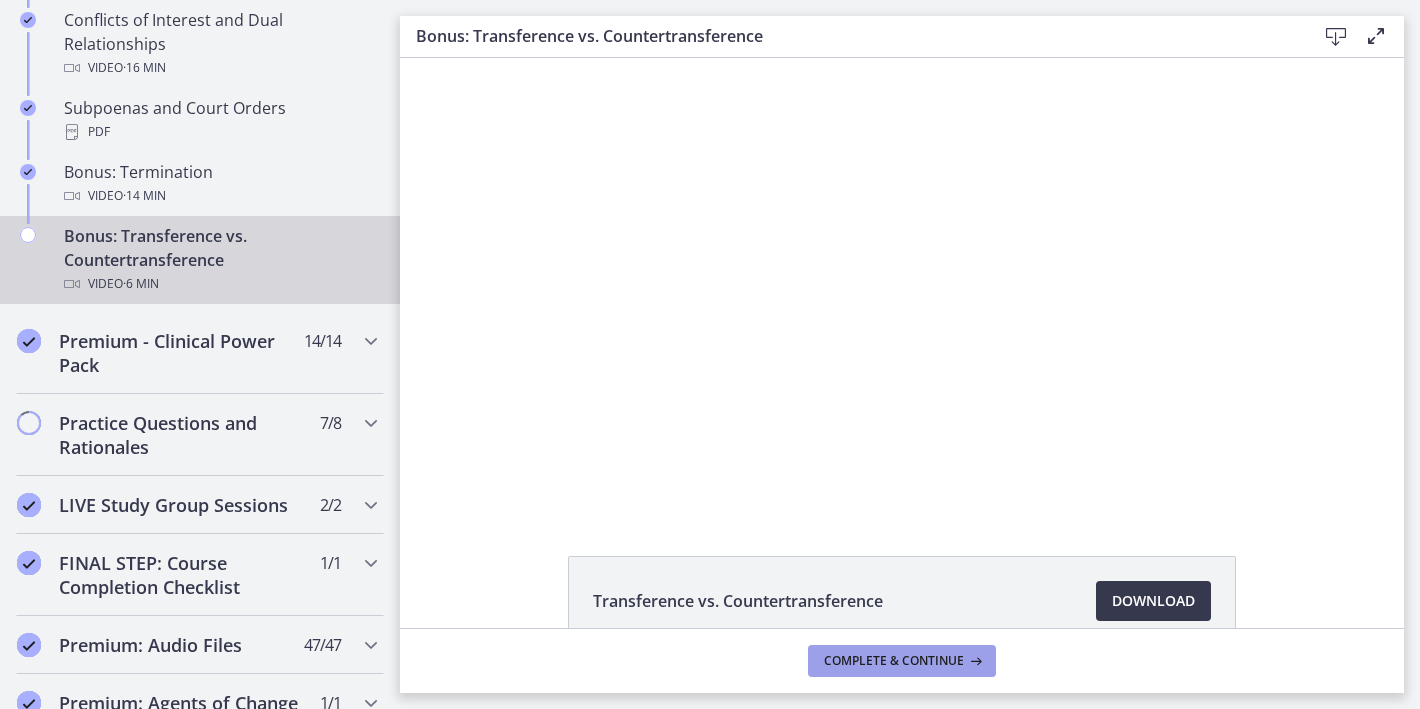 click on "Complete & continue" at bounding box center [894, 661] 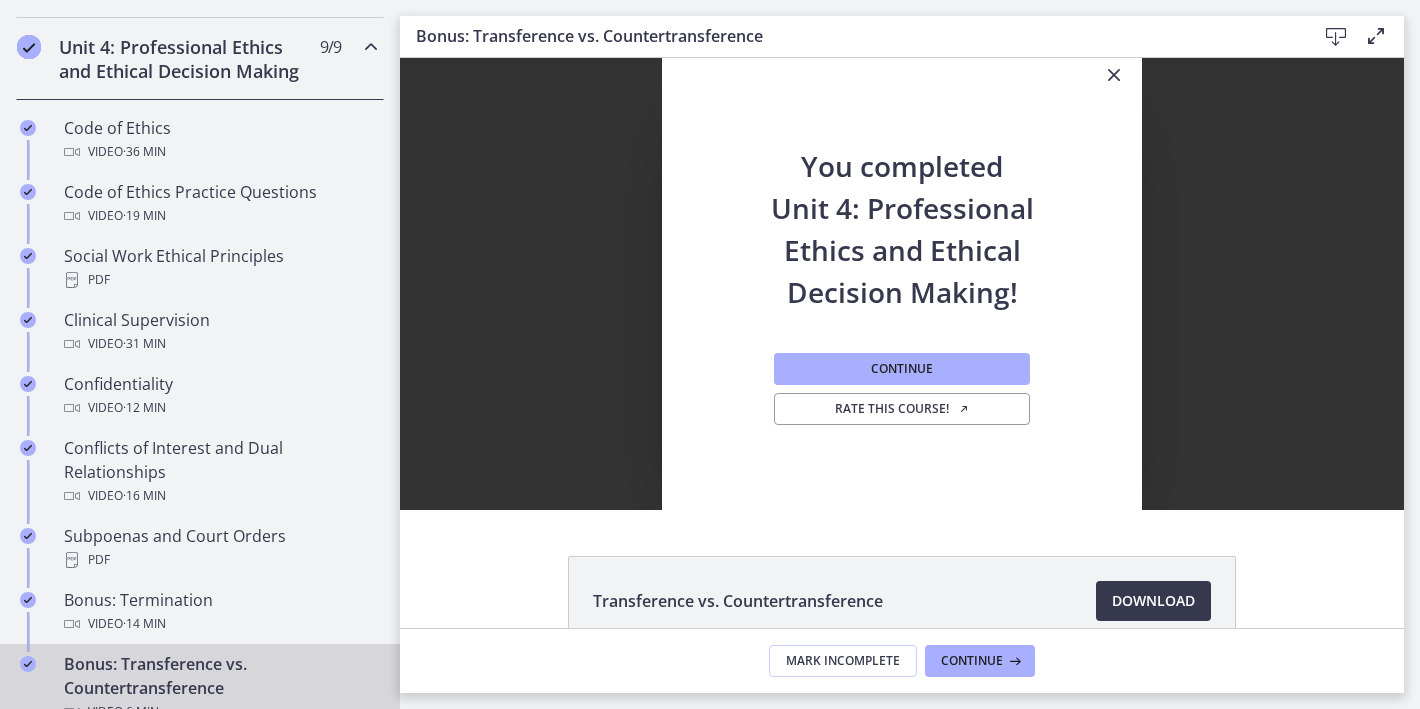 scroll, scrollTop: 438, scrollLeft: 0, axis: vertical 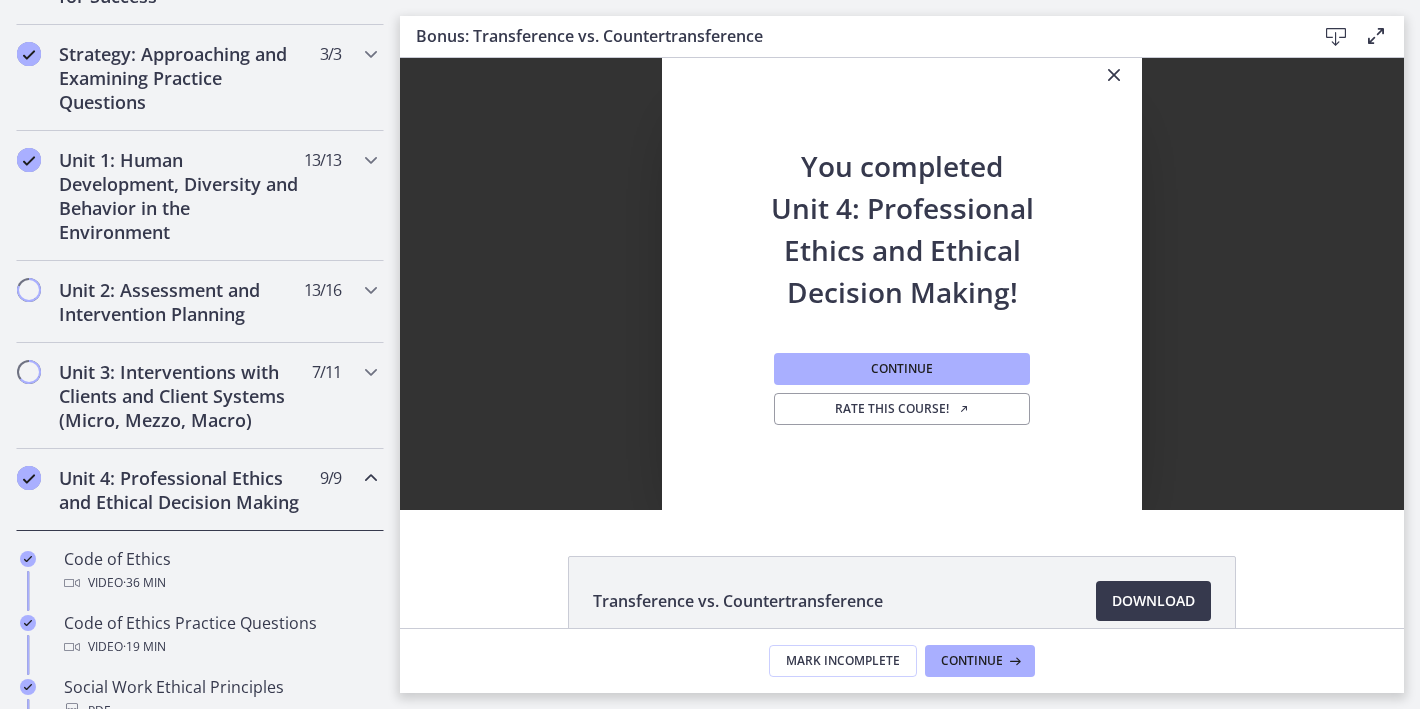 click on "Unit 4: Professional Ethics and Ethical Decision Making" at bounding box center (181, 490) 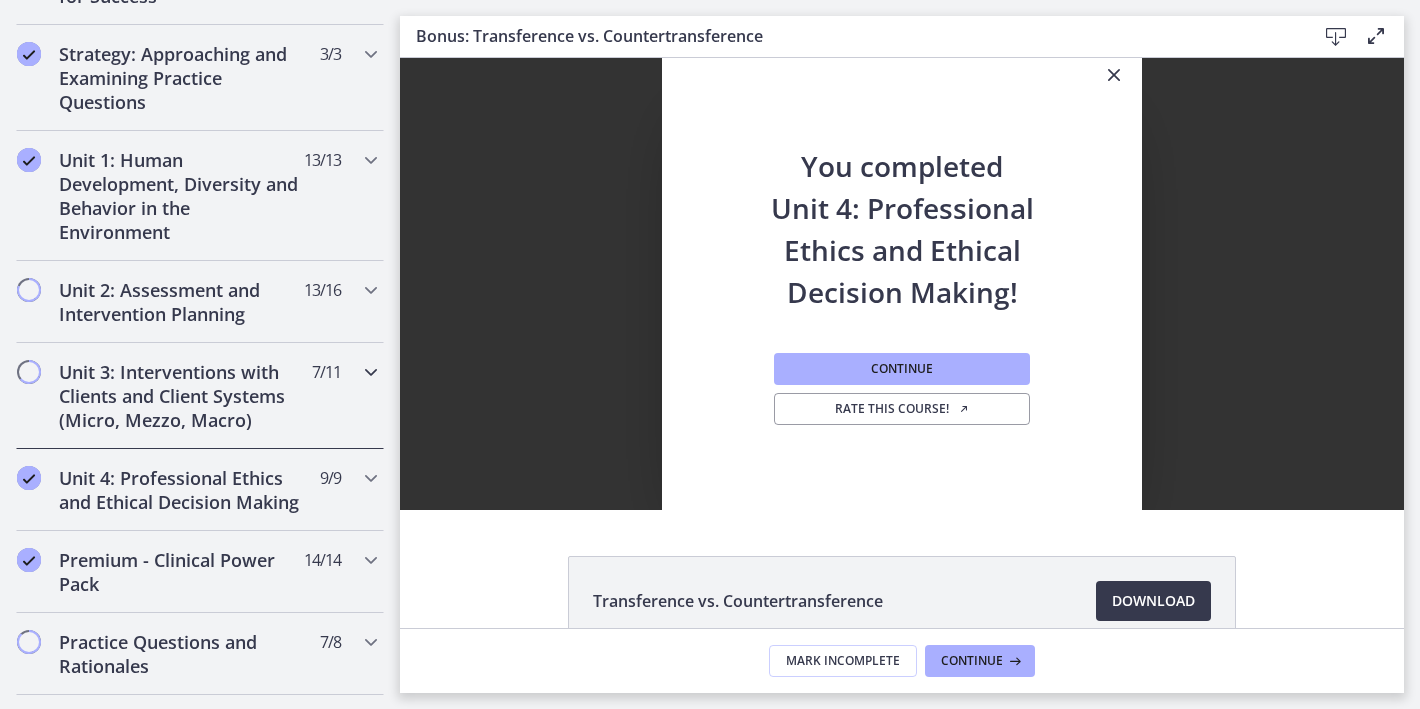 click on "7  /  11
Completed" at bounding box center (326, 372) 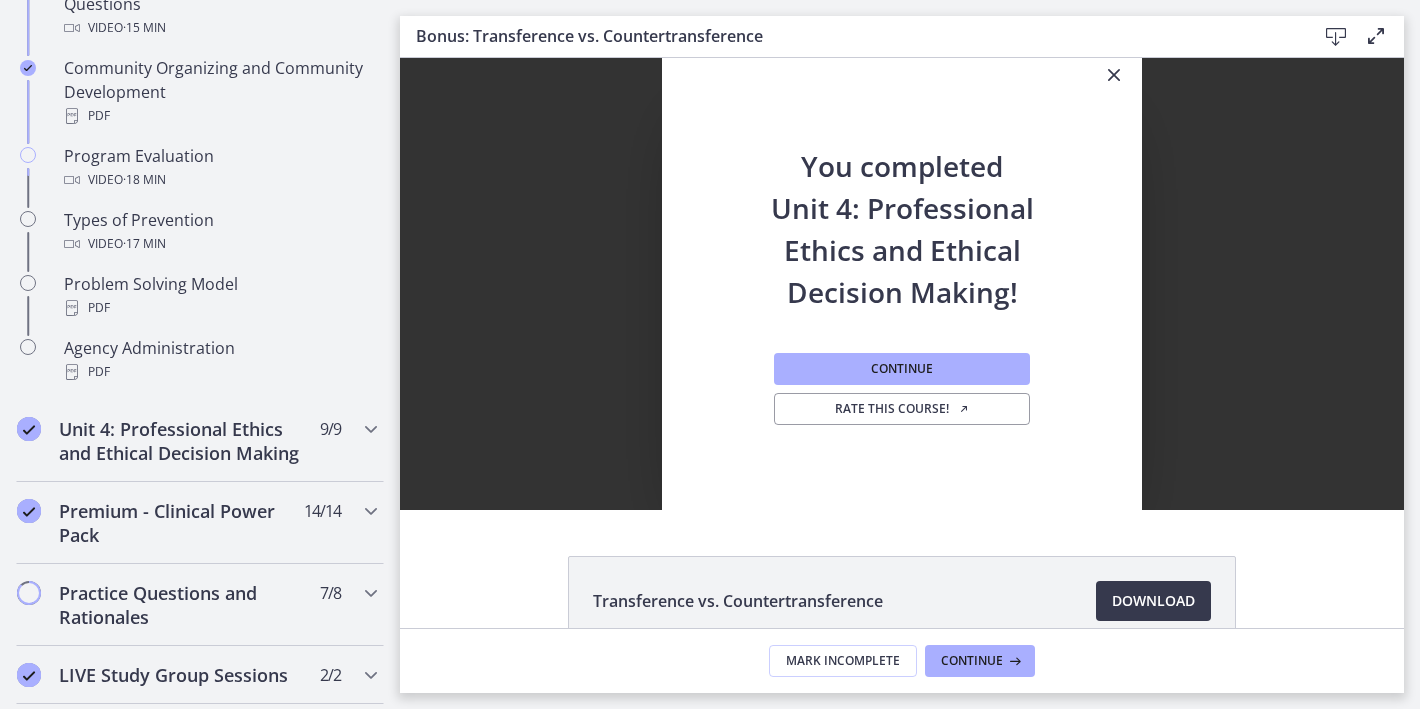 scroll, scrollTop: 1257, scrollLeft: 0, axis: vertical 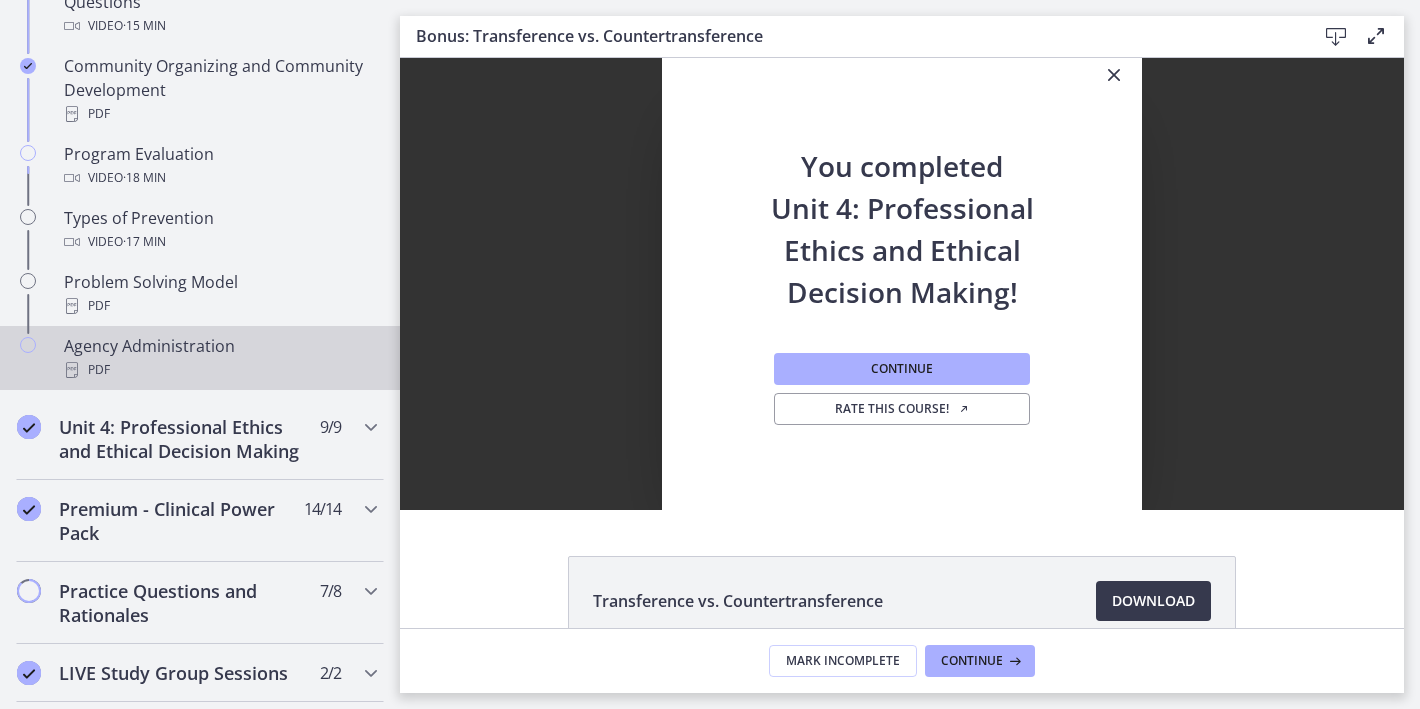 click on "Agency Administration
PDF" at bounding box center [220, 358] 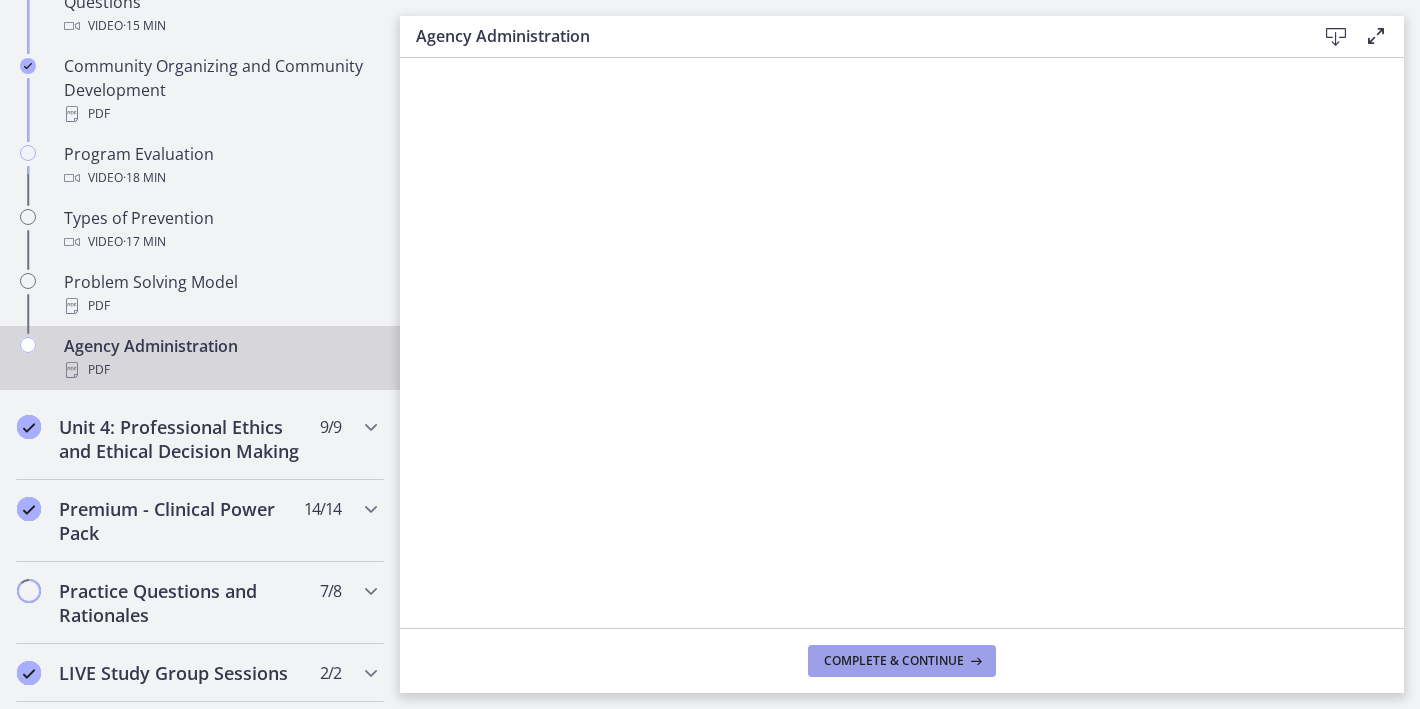 click on "Complete & continue" at bounding box center (894, 661) 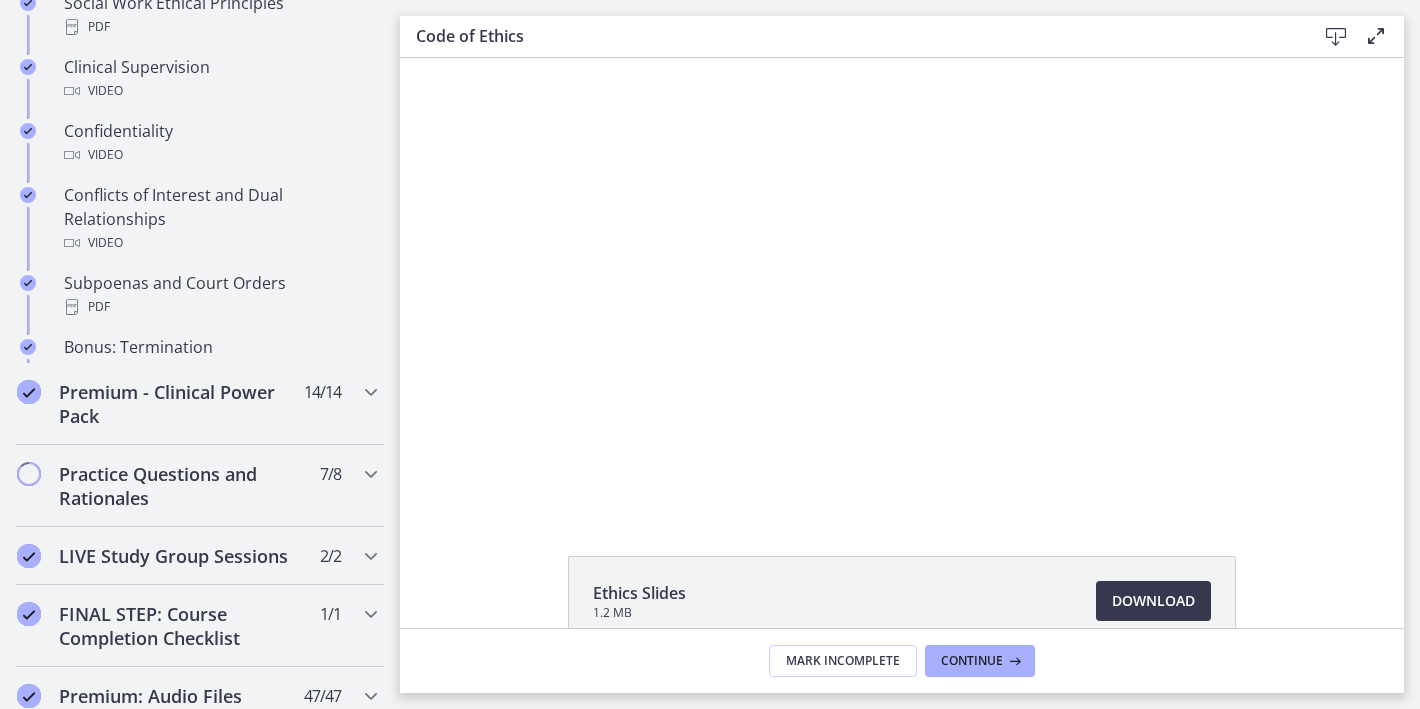 scroll, scrollTop: 0, scrollLeft: 0, axis: both 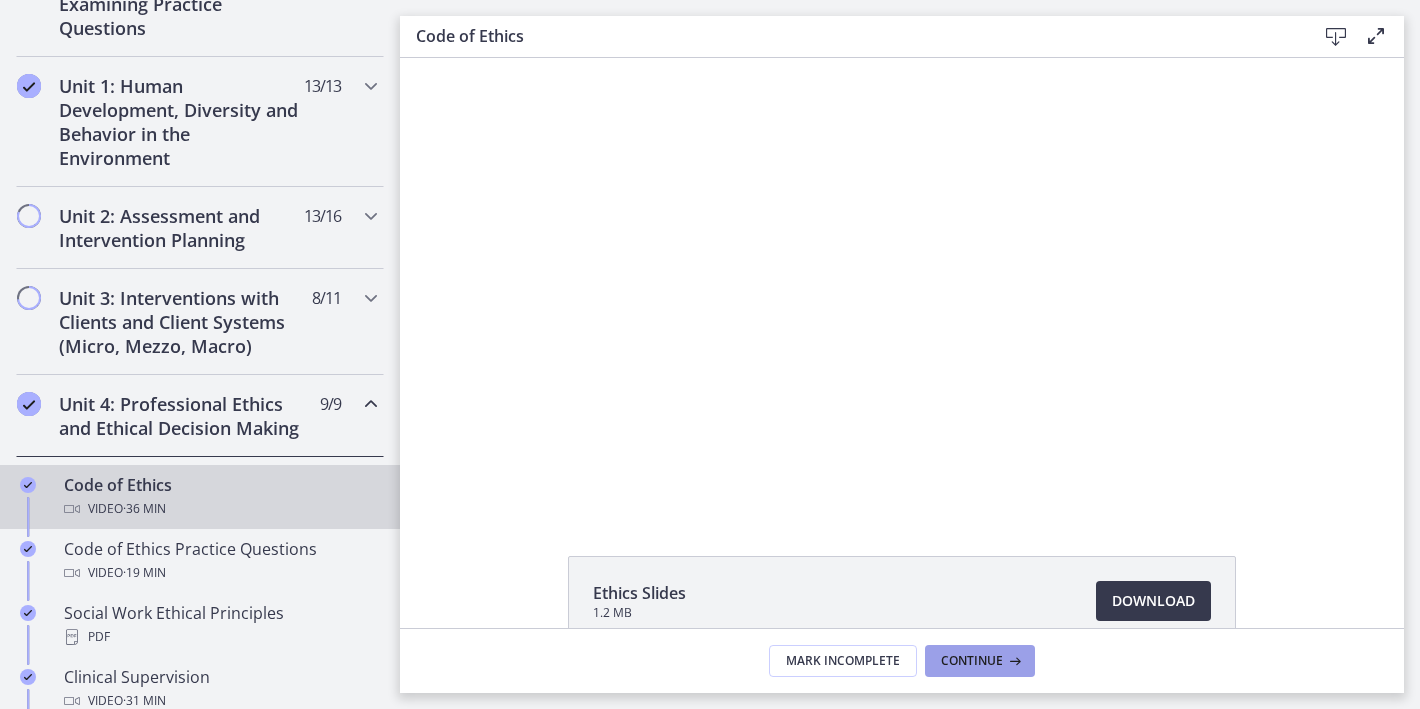 click on "Continue" at bounding box center (980, 661) 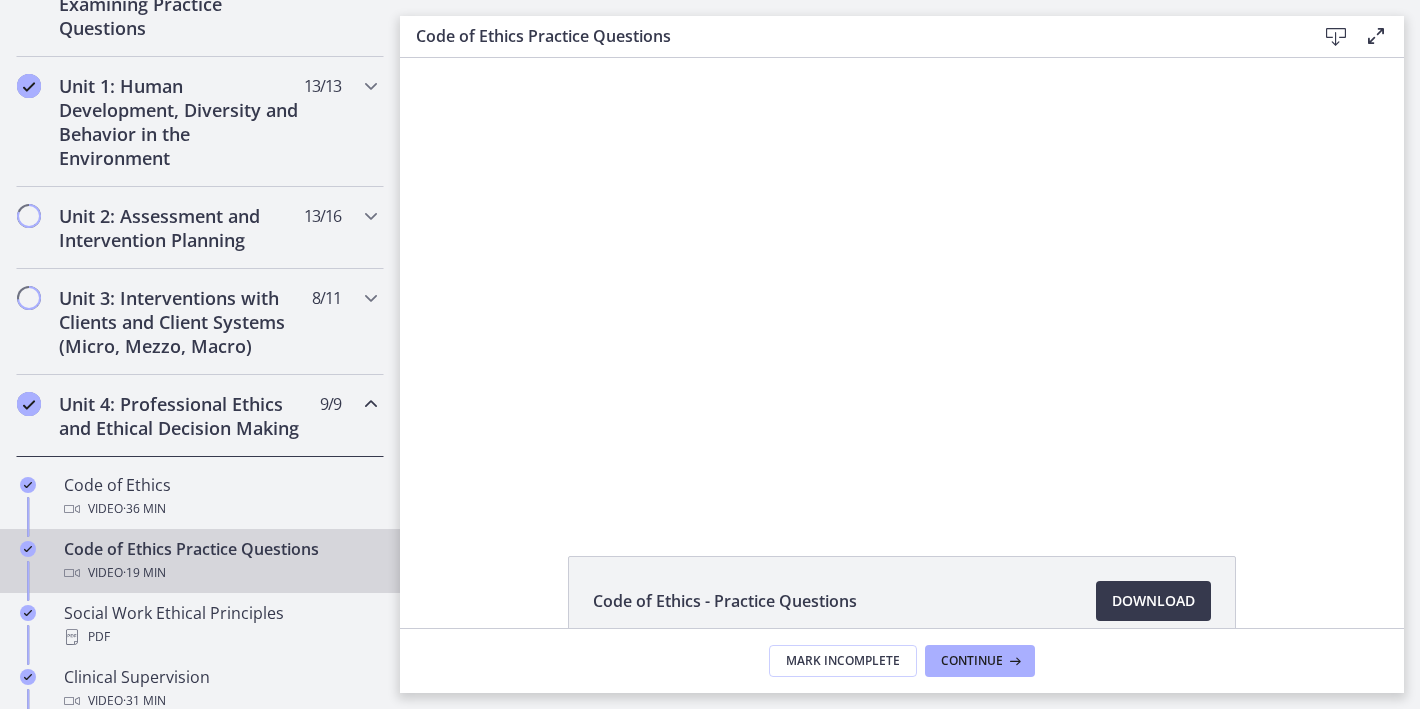 scroll, scrollTop: 0, scrollLeft: 0, axis: both 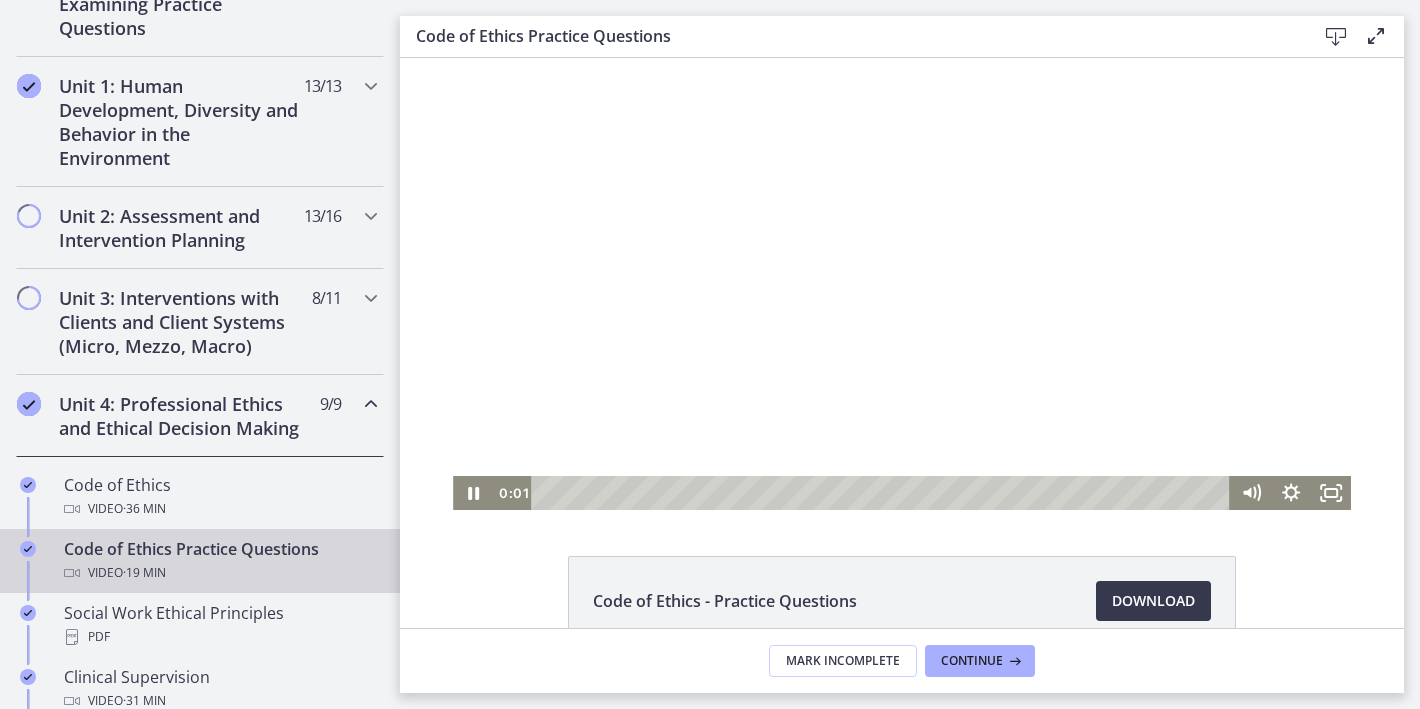 click at bounding box center (902, 284) 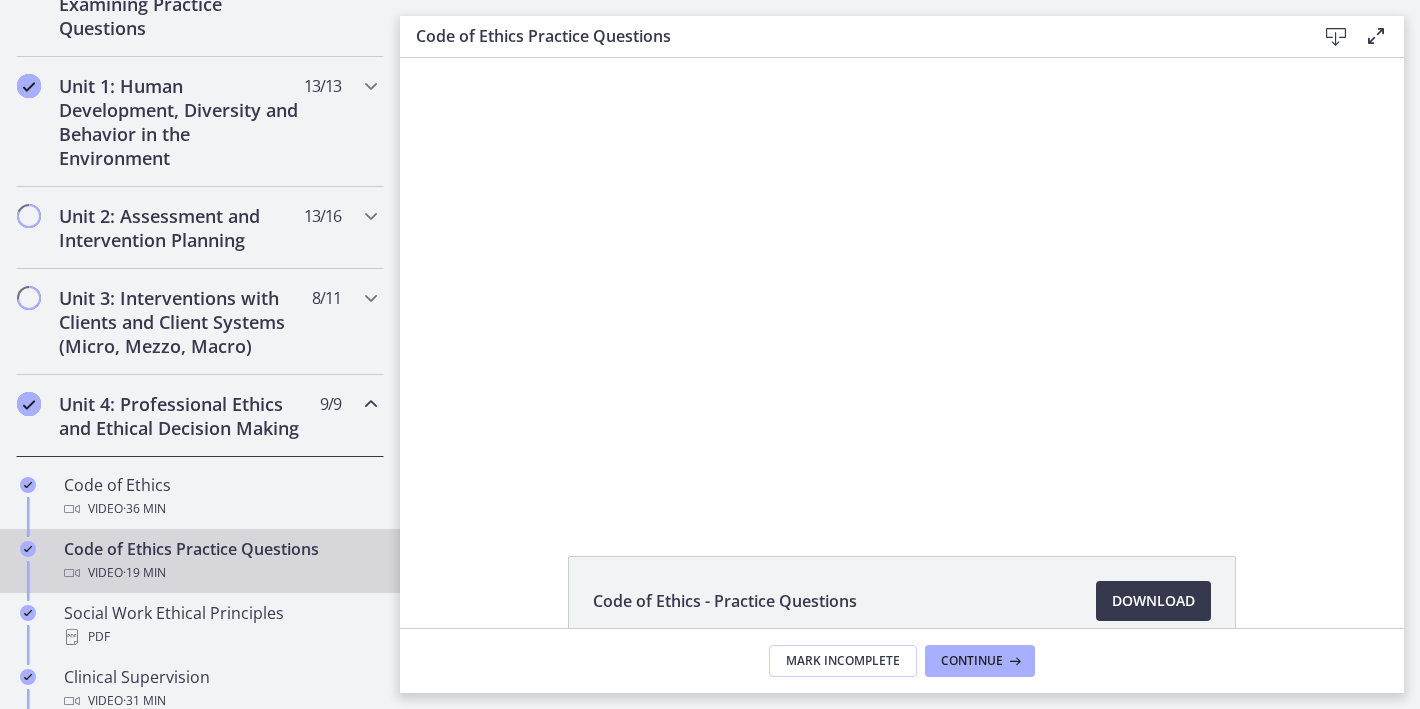 click on "Unit 4: Professional Ethics and Ethical Decision Making
9  /  9
Completed" at bounding box center (200, 416) 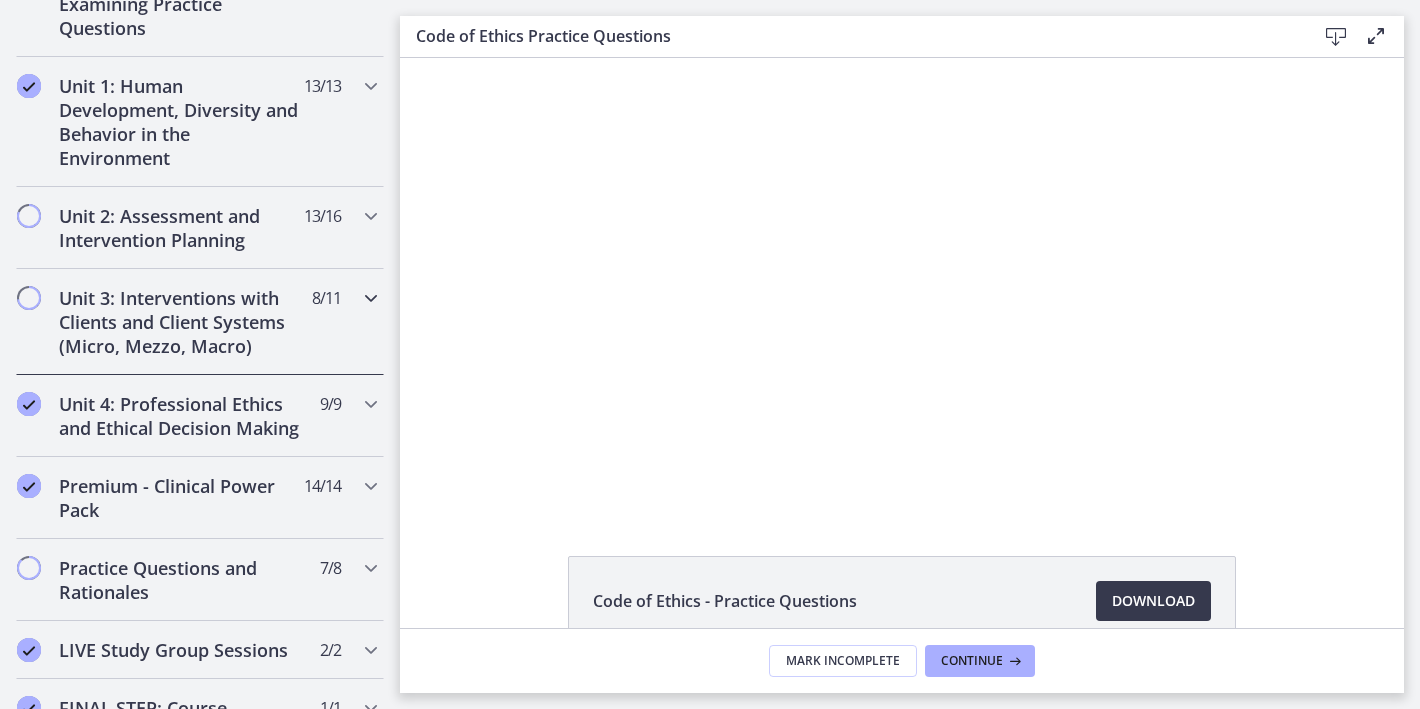 click on "Unit 3: Interventions with Clients and Client Systems (Micro, Mezzo, Macro)
8  /  11
Completed" at bounding box center [200, 322] 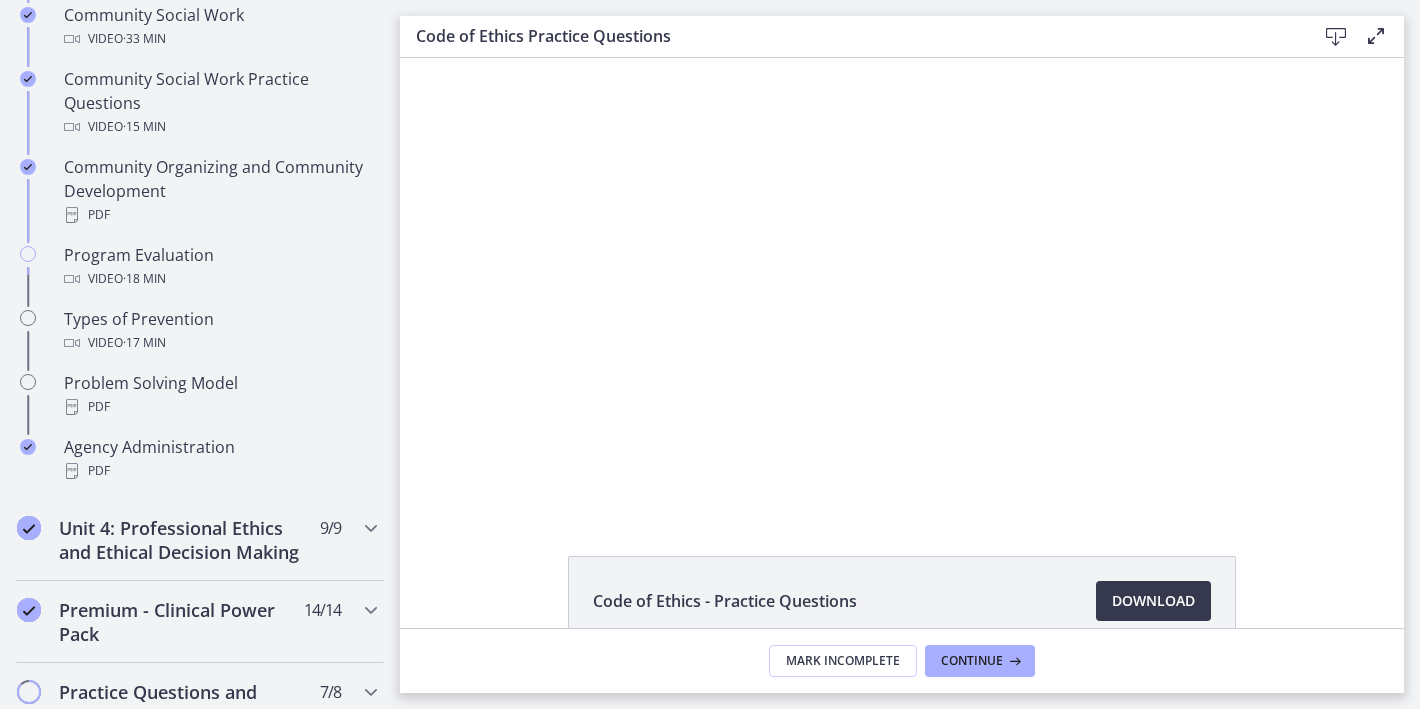 scroll, scrollTop: 1147, scrollLeft: 0, axis: vertical 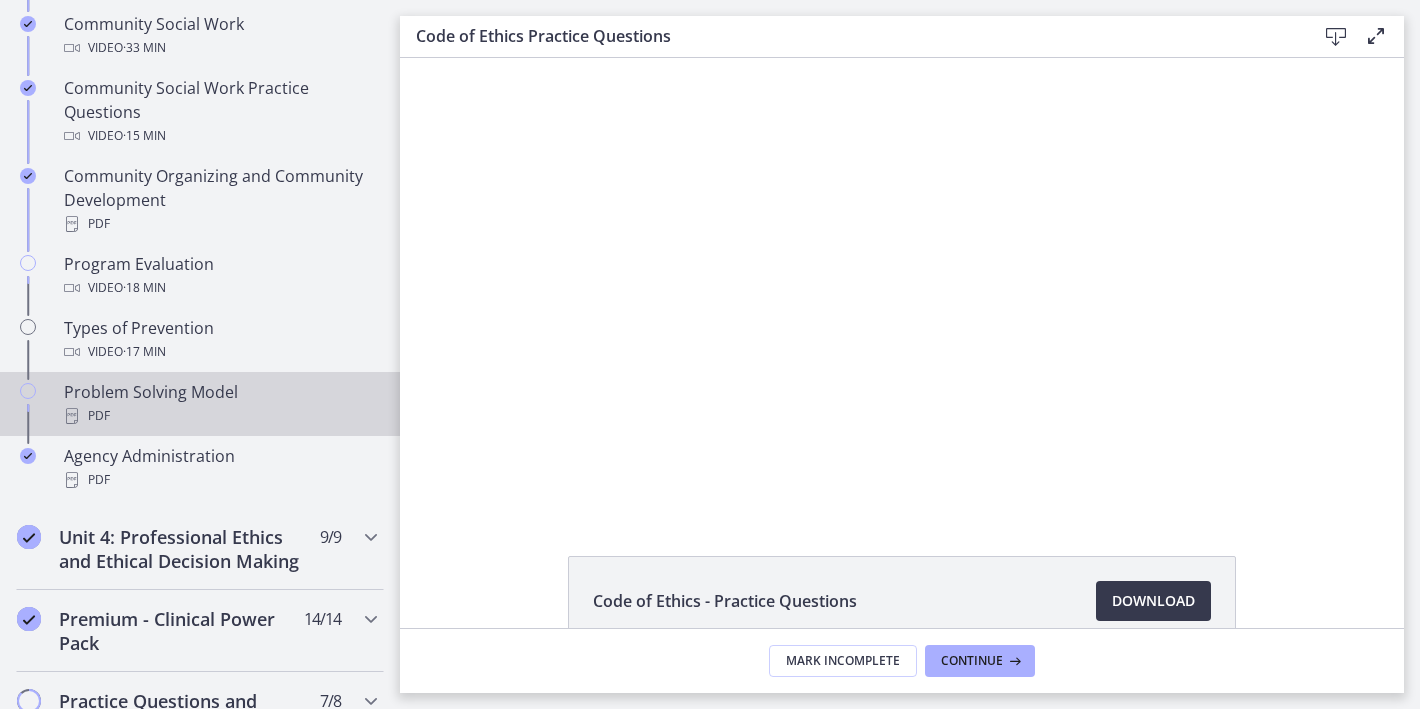 click on "Problem Solving Model
PDF" at bounding box center [220, 404] 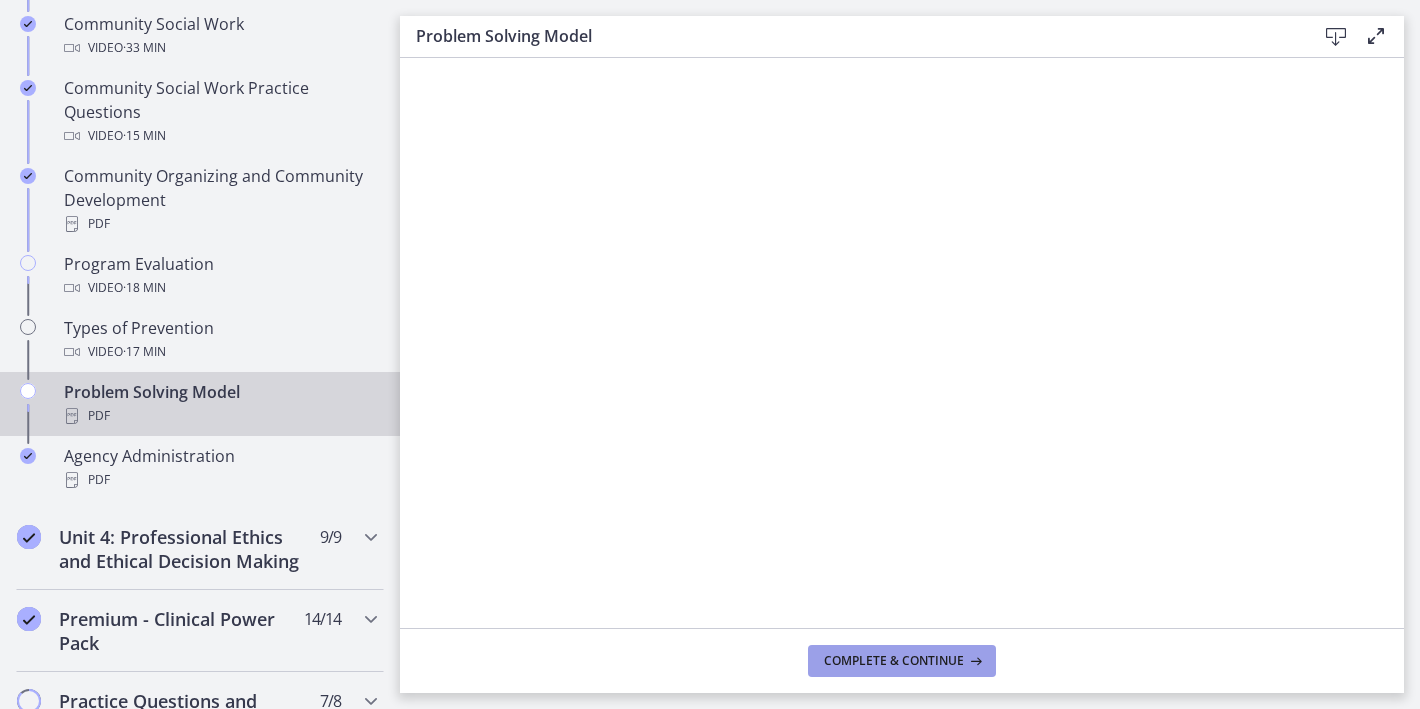 click on "Complete & continue" at bounding box center (902, 661) 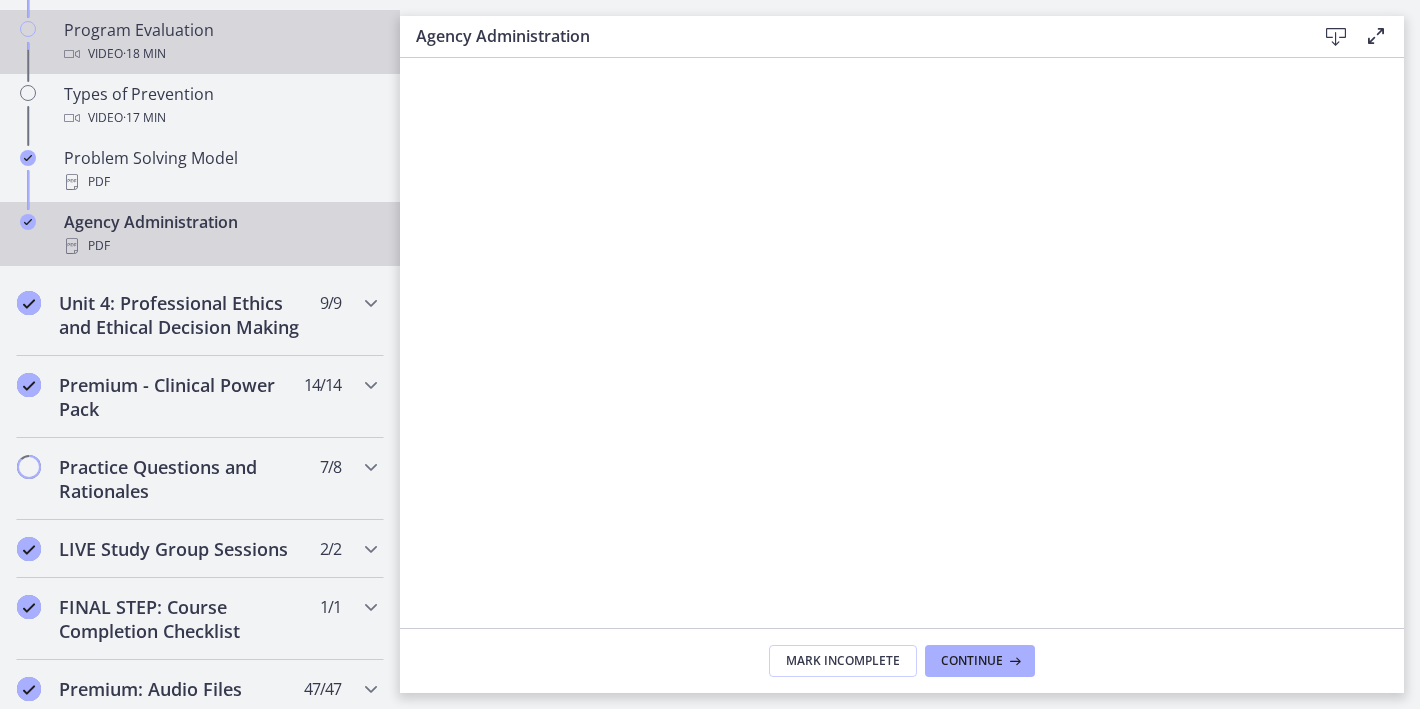 scroll, scrollTop: 1352, scrollLeft: 0, axis: vertical 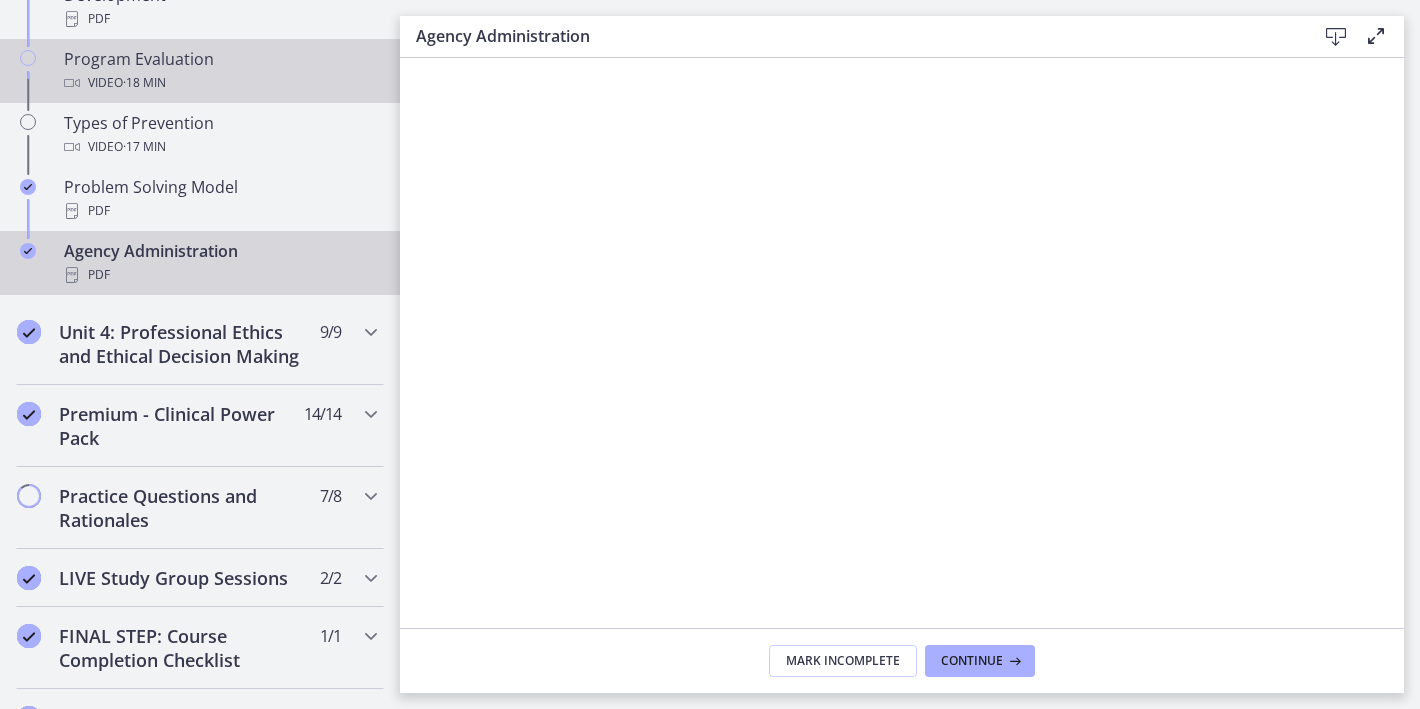 click on "Program Evaluation
Video
·  18 min" at bounding box center (200, 71) 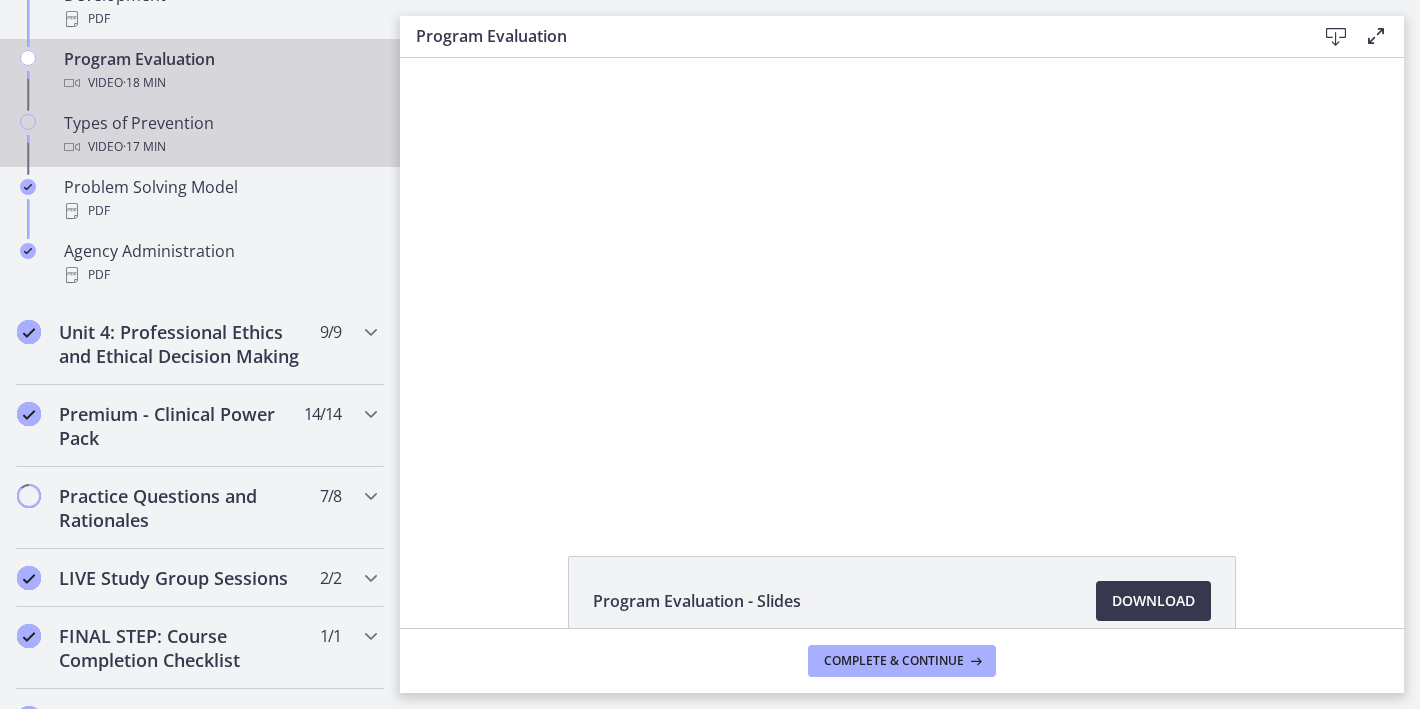 scroll, scrollTop: 0, scrollLeft: 0, axis: both 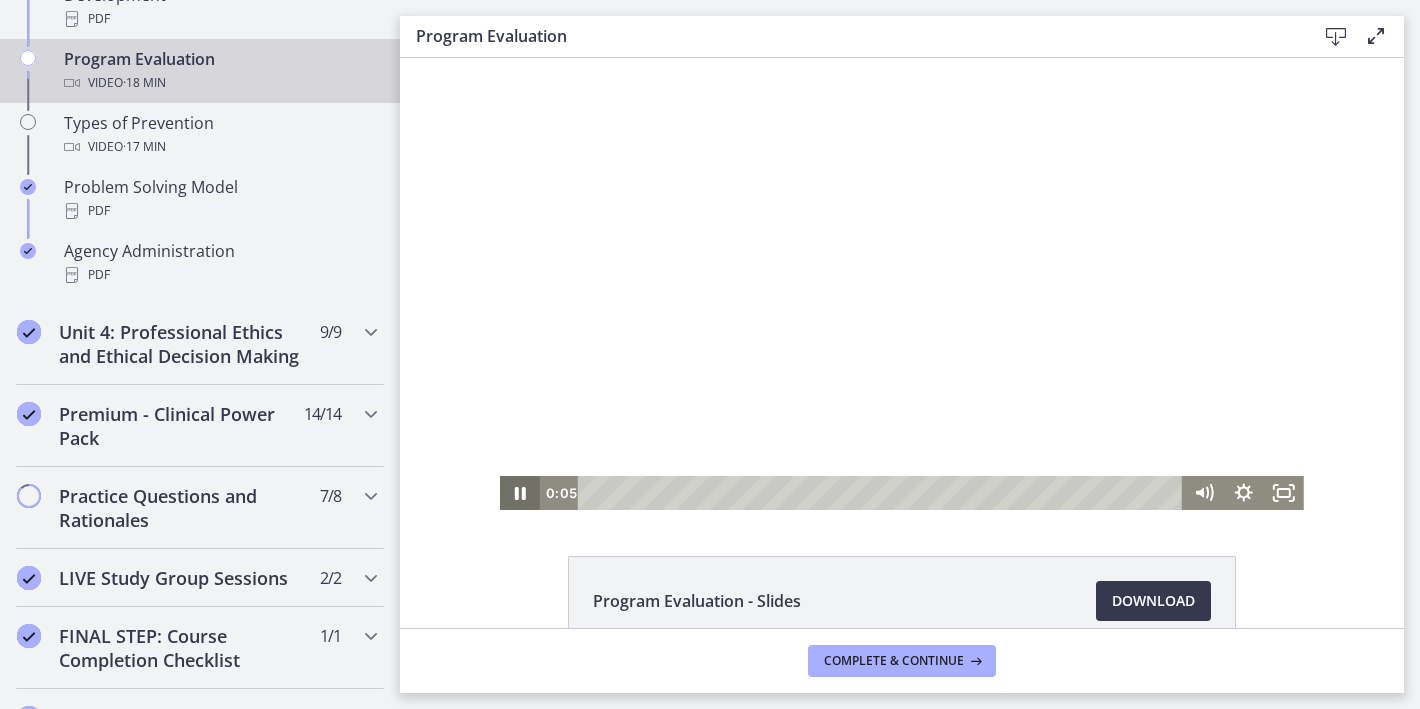 click 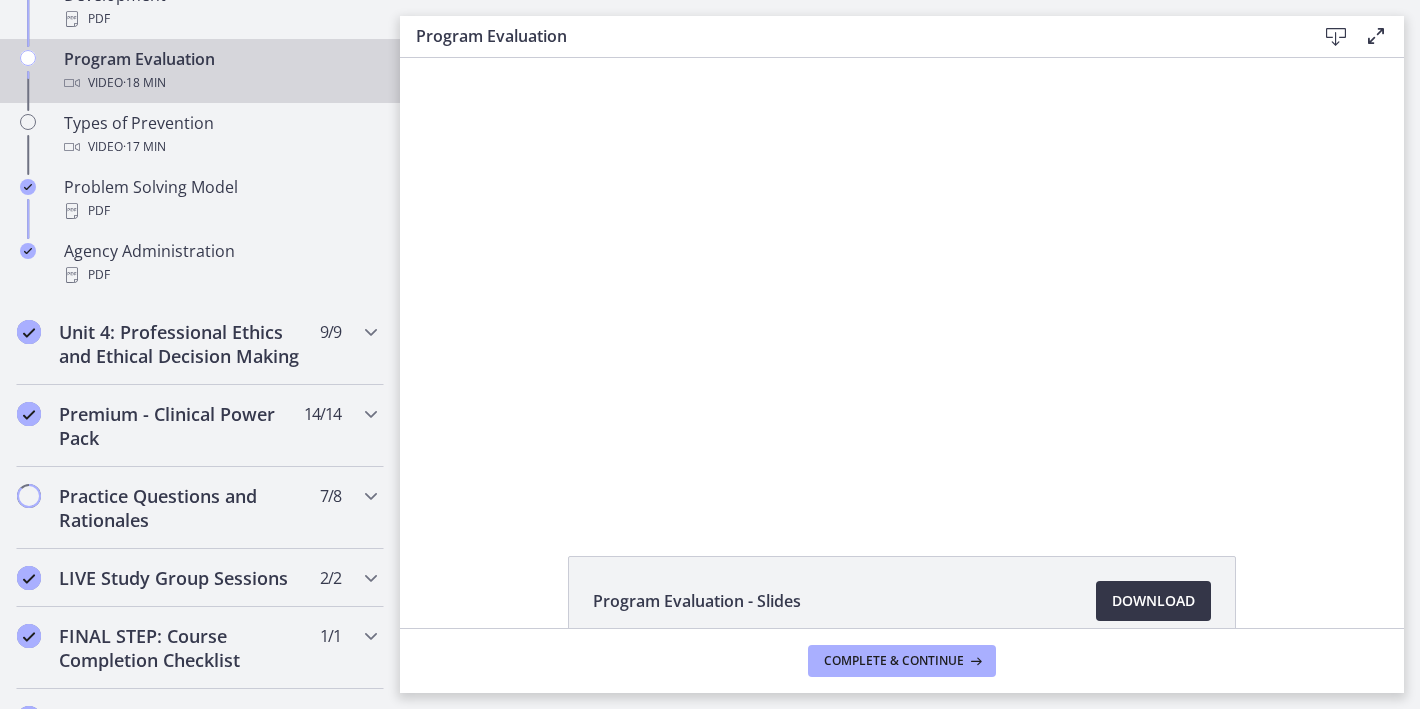click on "Download
Opens in a new window" at bounding box center (1153, 601) 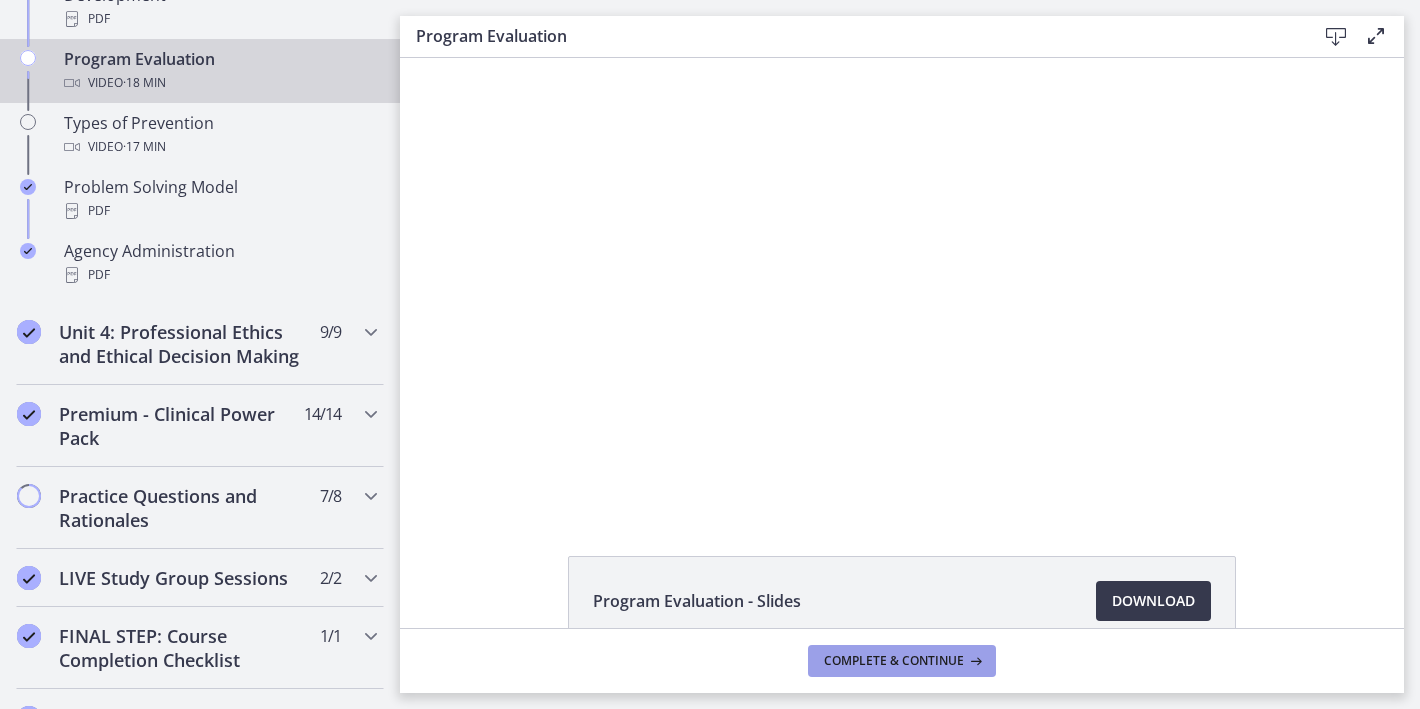 click on "Complete & continue" at bounding box center [894, 661] 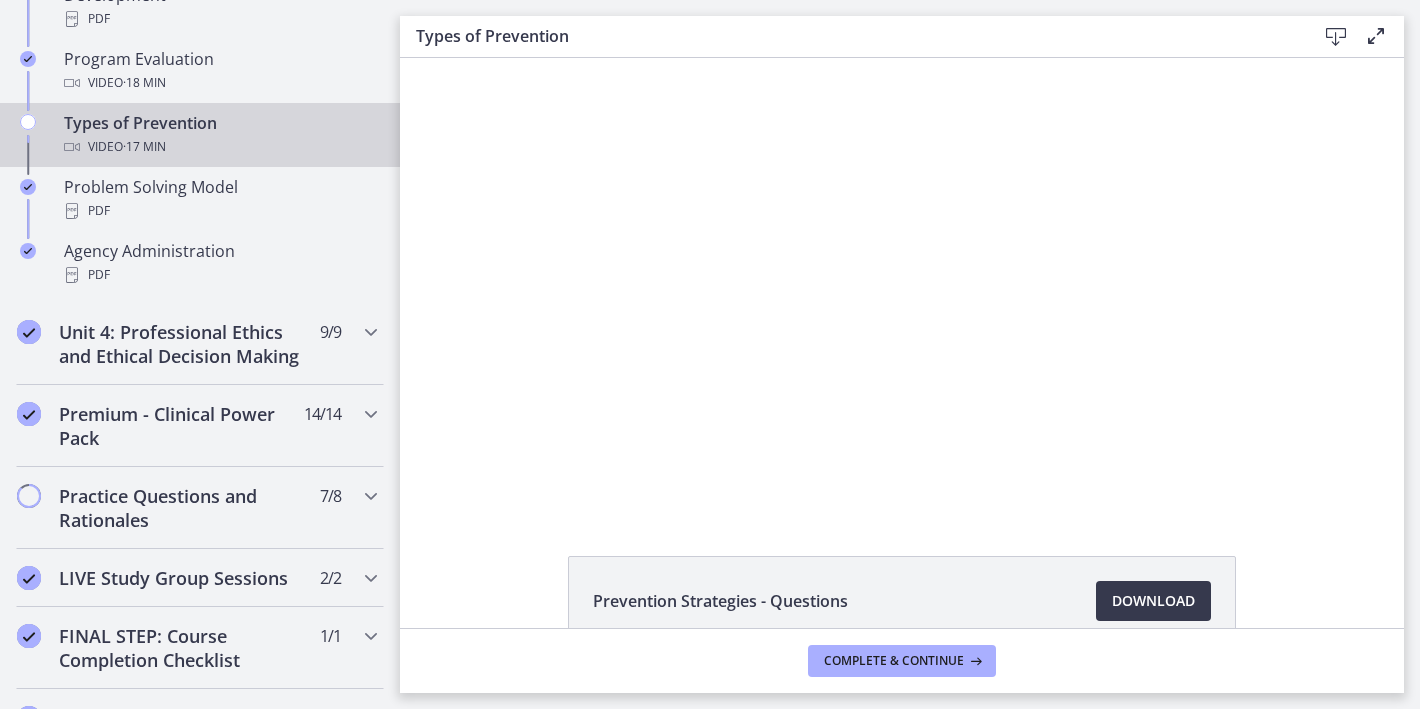 scroll, scrollTop: 0, scrollLeft: 0, axis: both 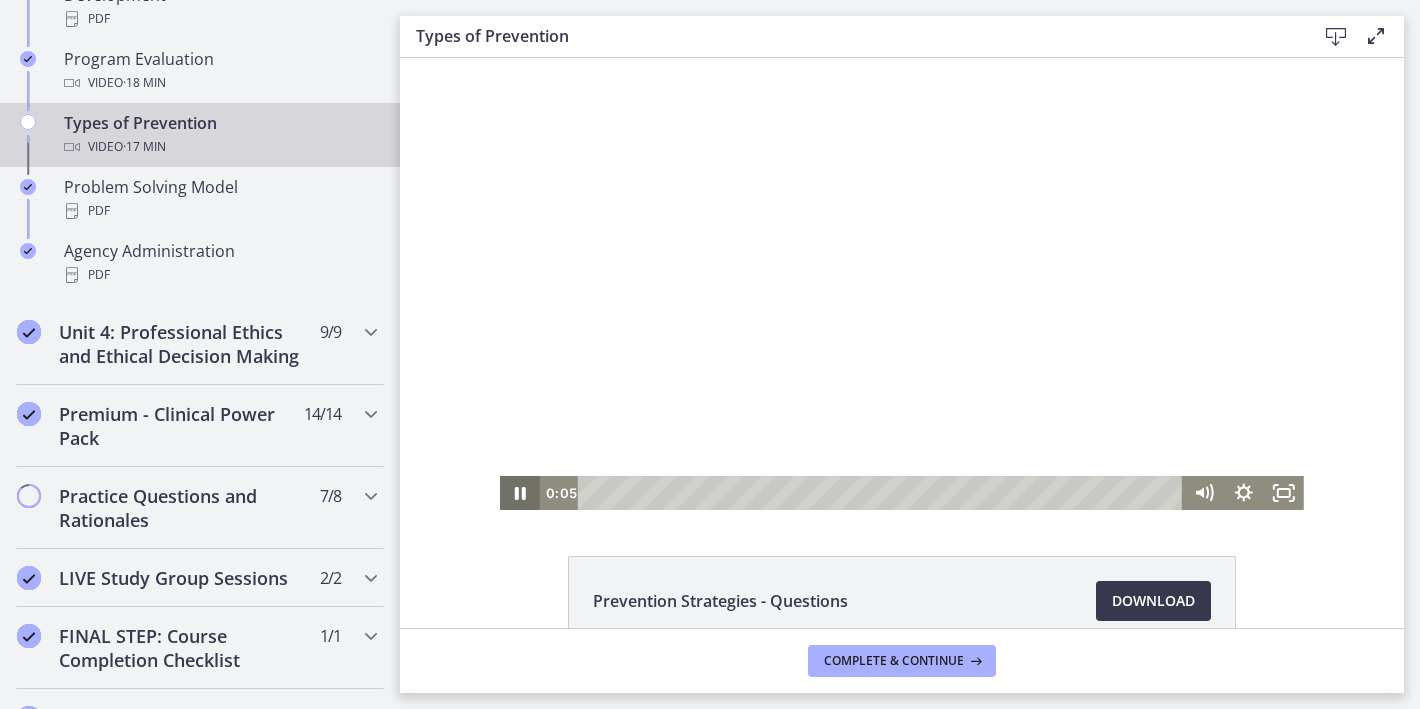 click 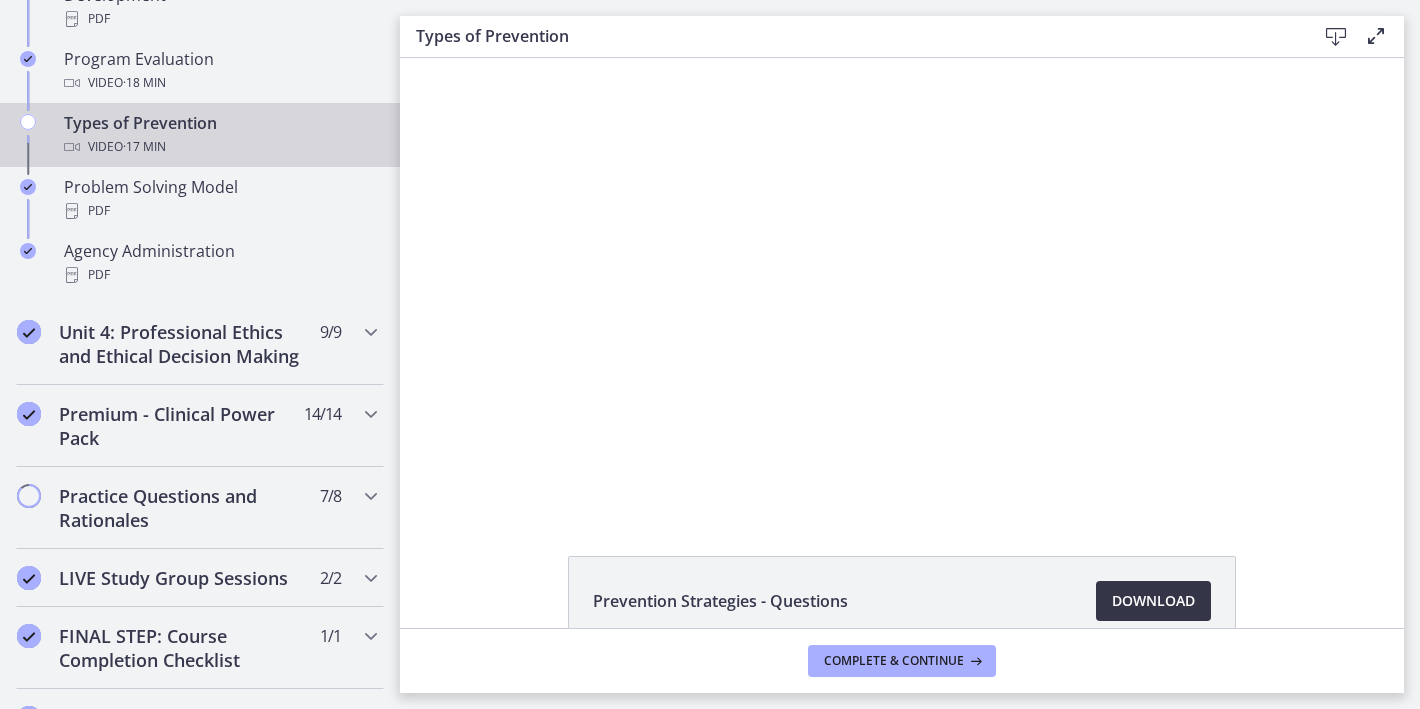 click on "Download
Opens in a new window" at bounding box center (1153, 601) 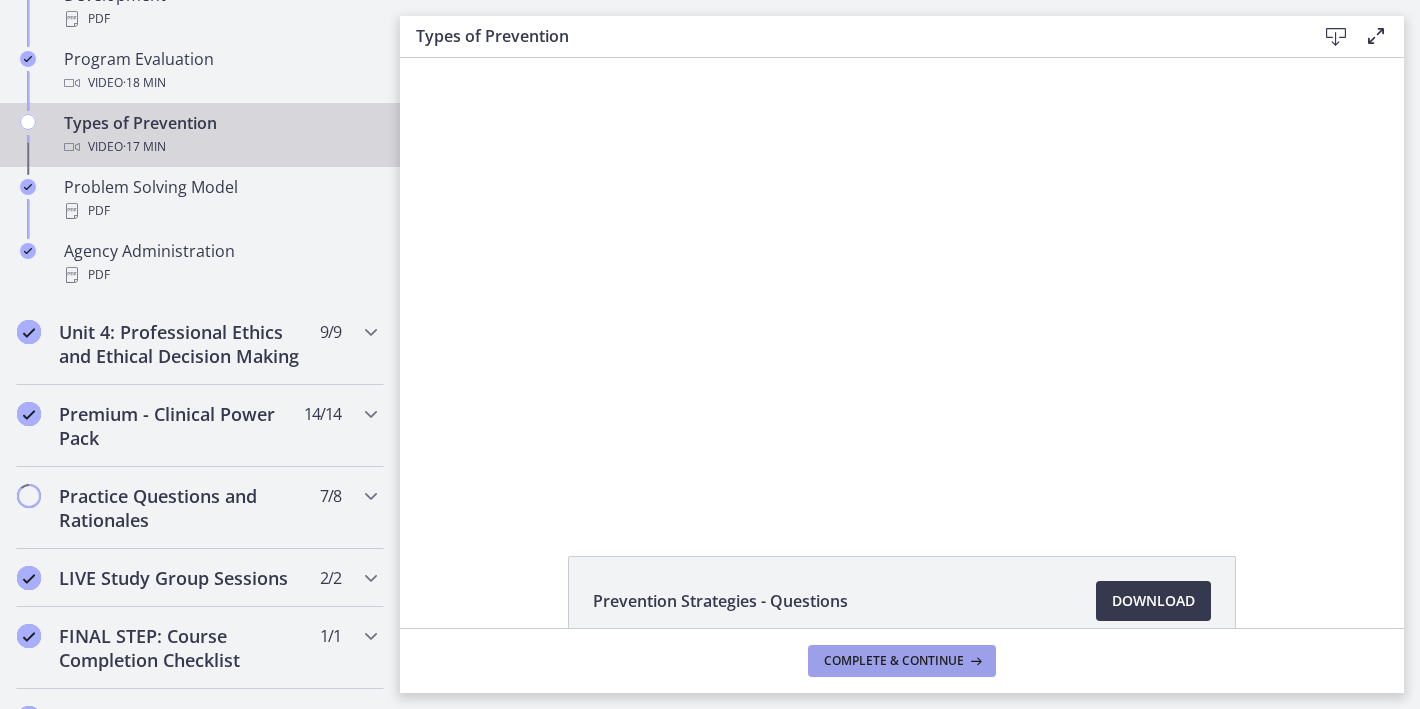 click on "Complete & continue" at bounding box center (894, 661) 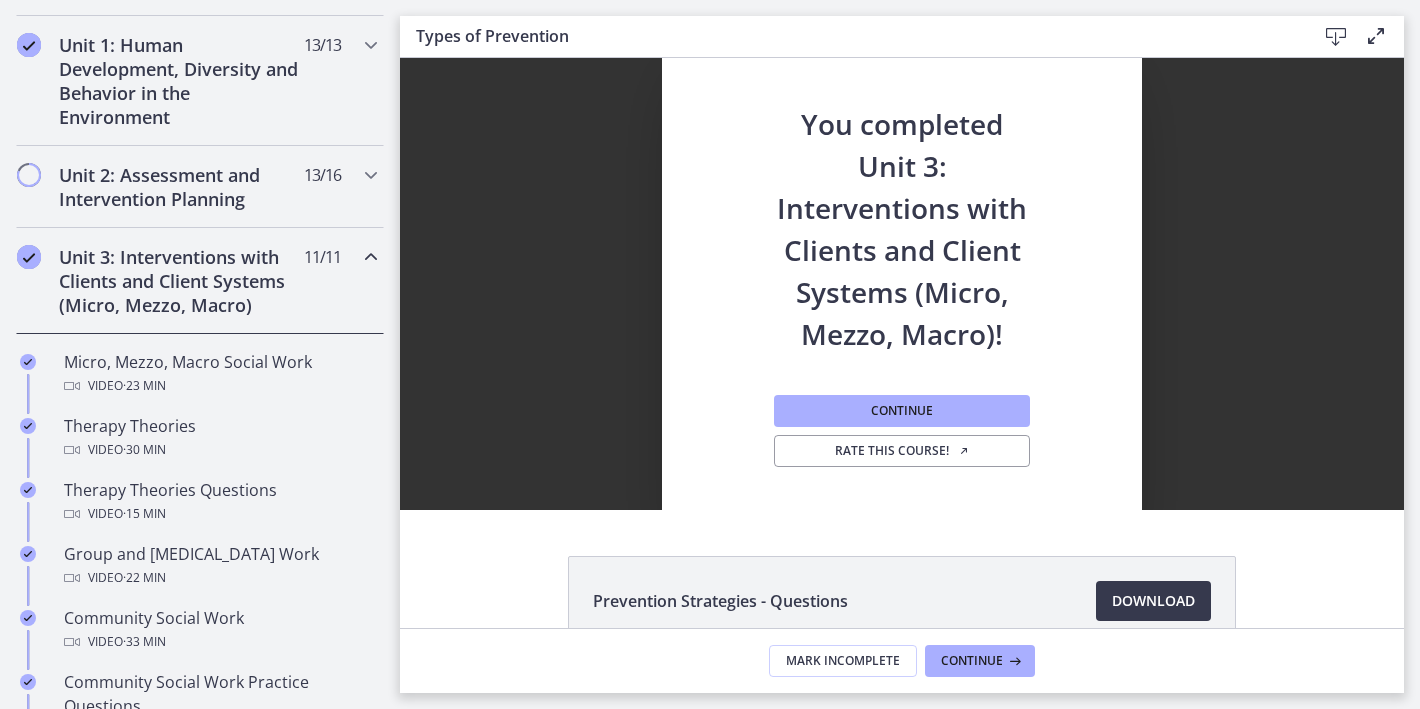 scroll, scrollTop: 550, scrollLeft: 0, axis: vertical 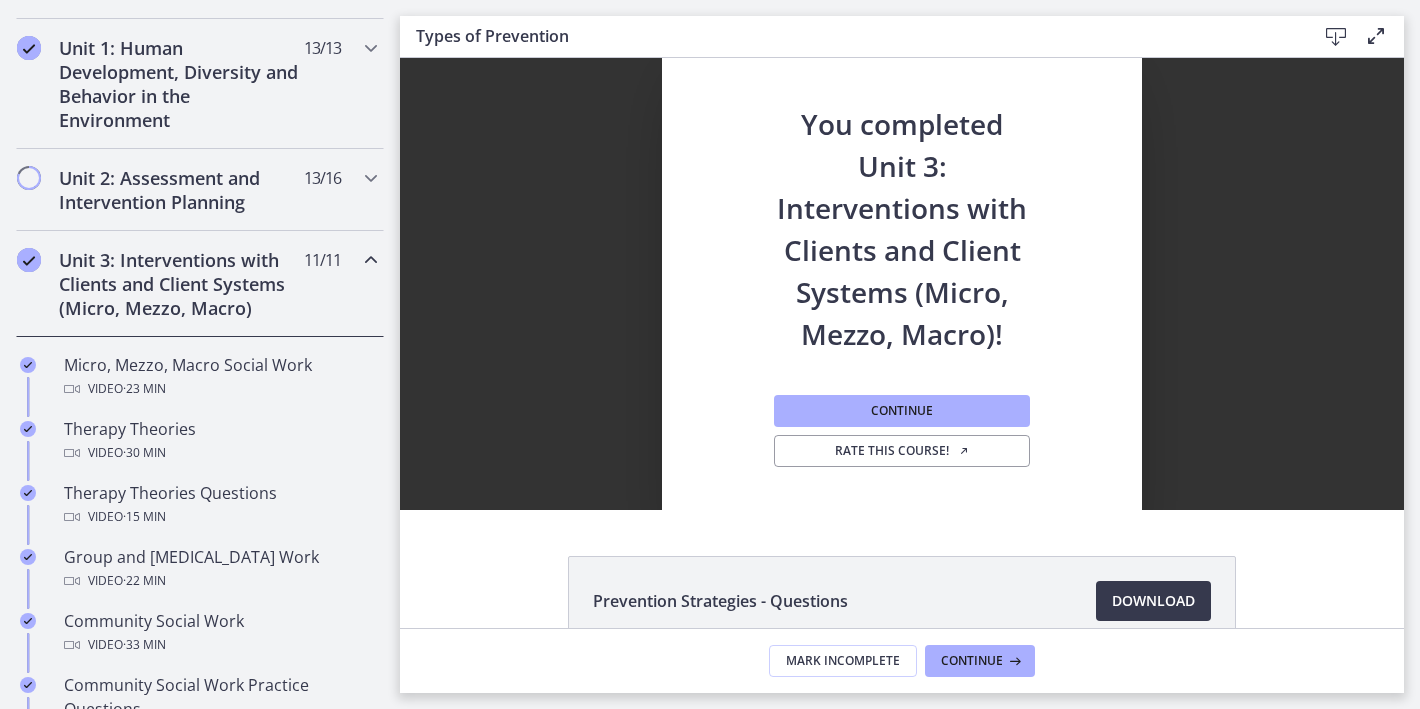 click on "Unit 3: Interventions with Clients and Client Systems (Micro, Mezzo, Macro)" at bounding box center (181, 284) 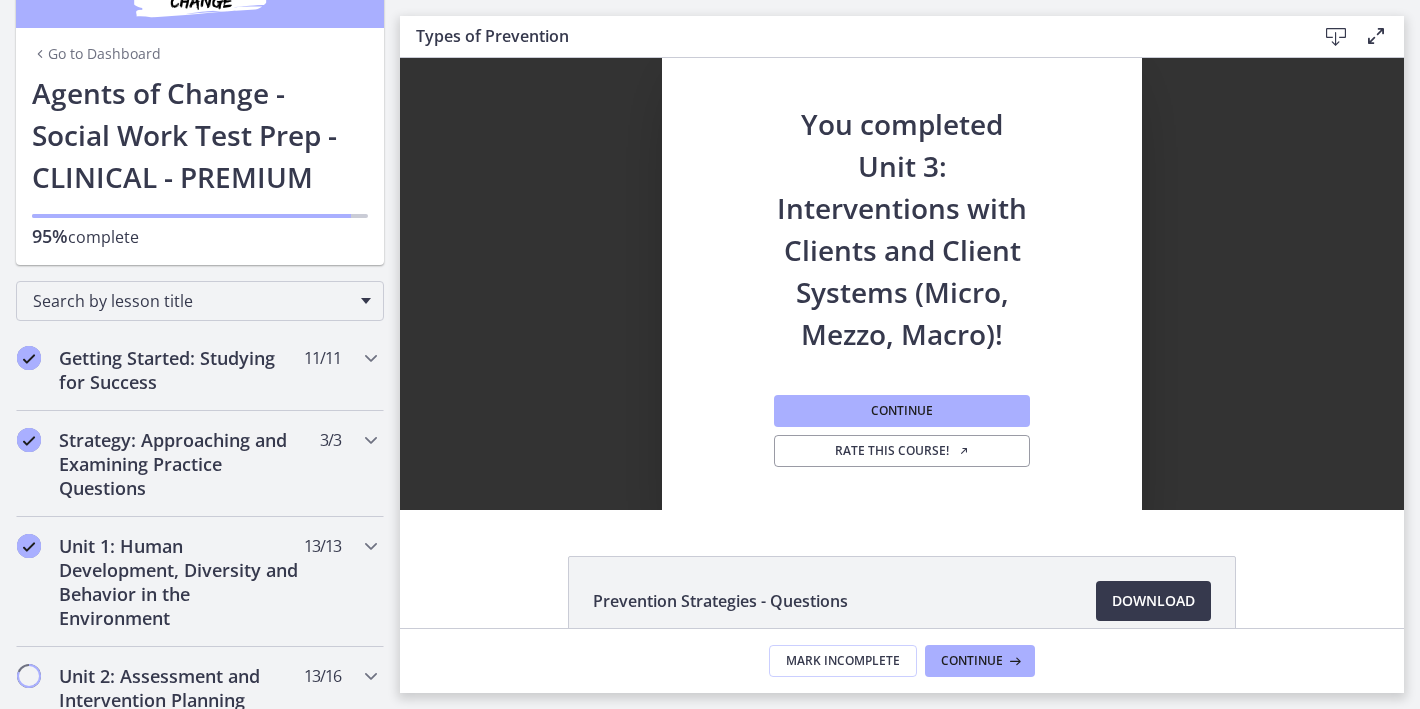 scroll, scrollTop: 0, scrollLeft: 0, axis: both 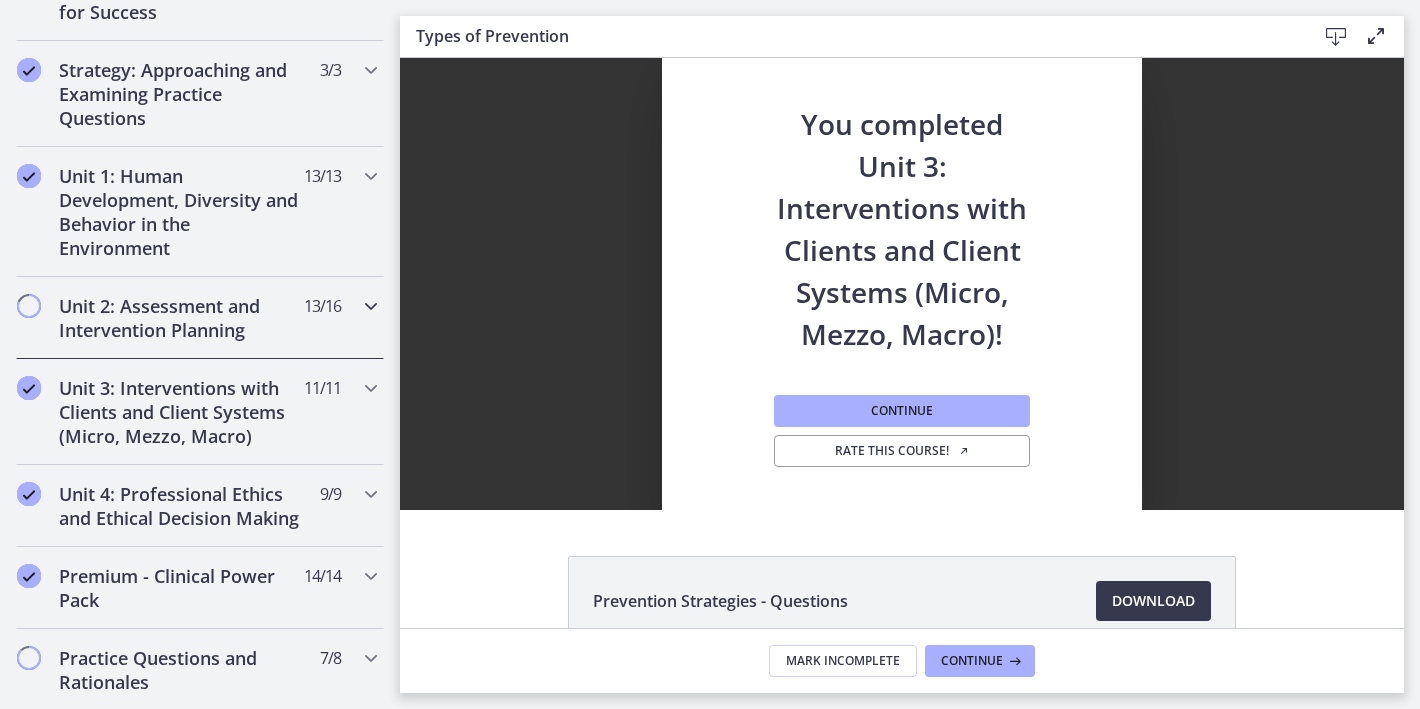 click on "Unit 2: Assessment and Intervention Planning" at bounding box center (181, 318) 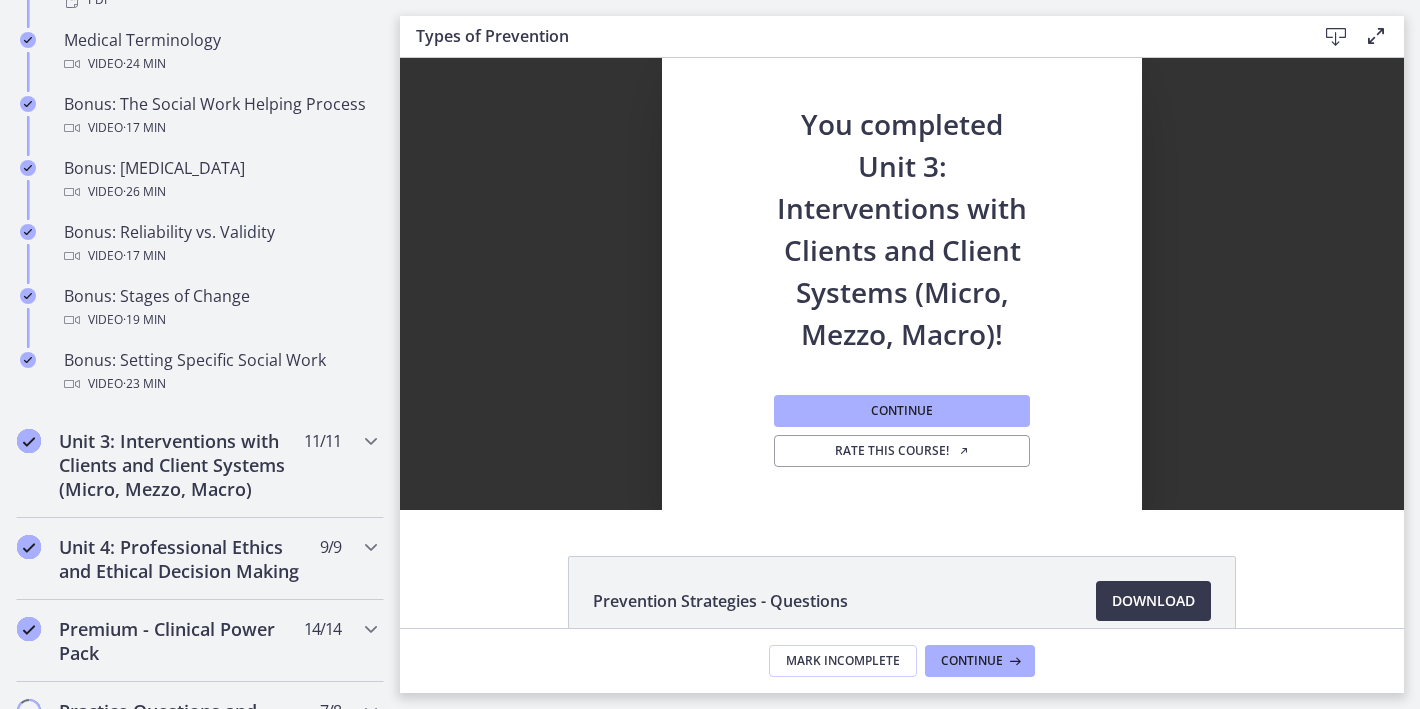 scroll, scrollTop: 2253, scrollLeft: 0, axis: vertical 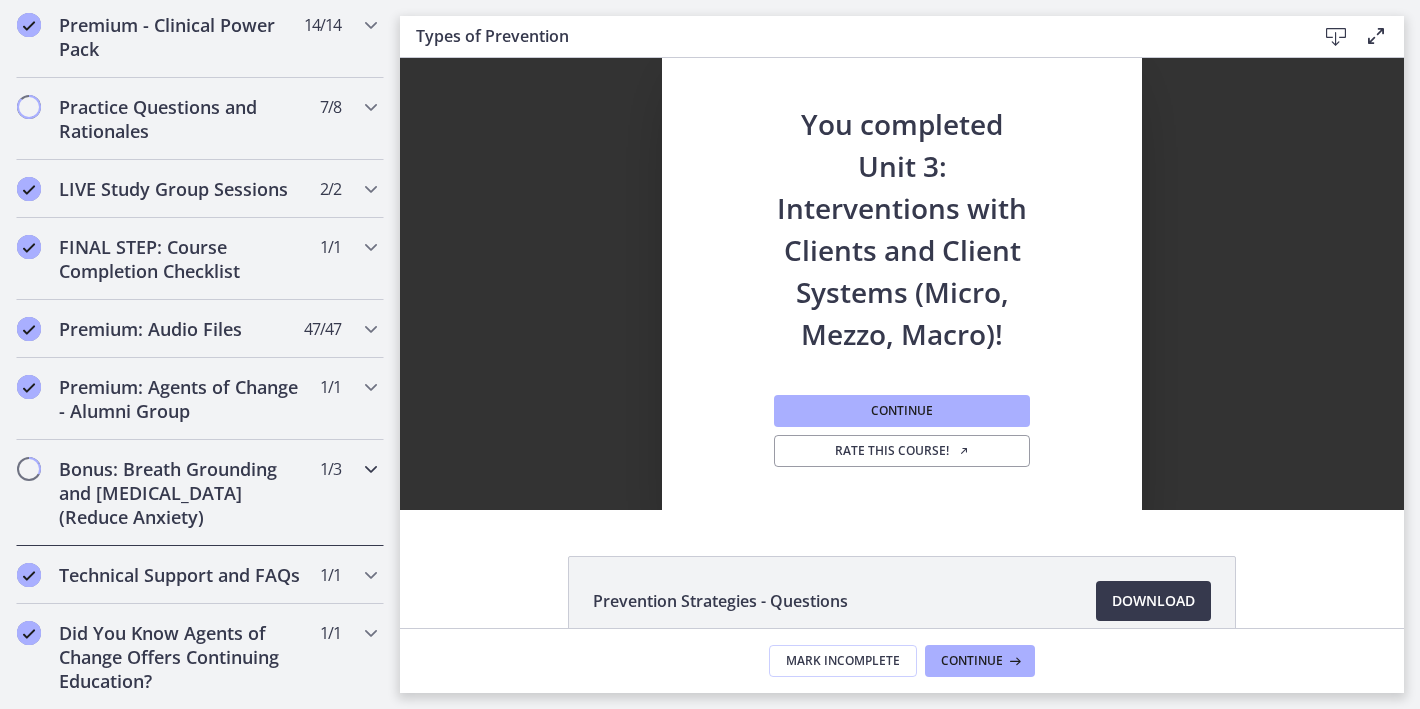 click on "Bonus: Breath Grounding and [MEDICAL_DATA] (Reduce Anxiety)" at bounding box center [181, 493] 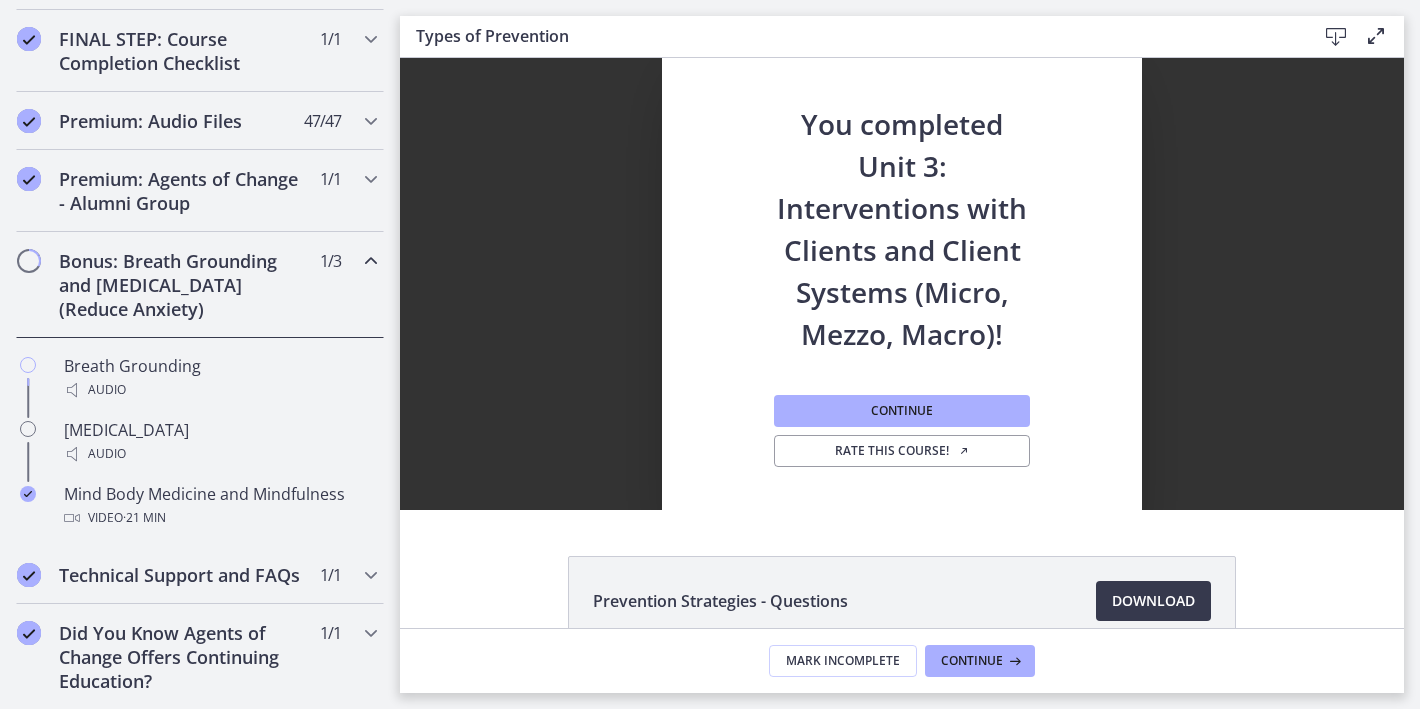 scroll, scrollTop: 0, scrollLeft: 0, axis: both 